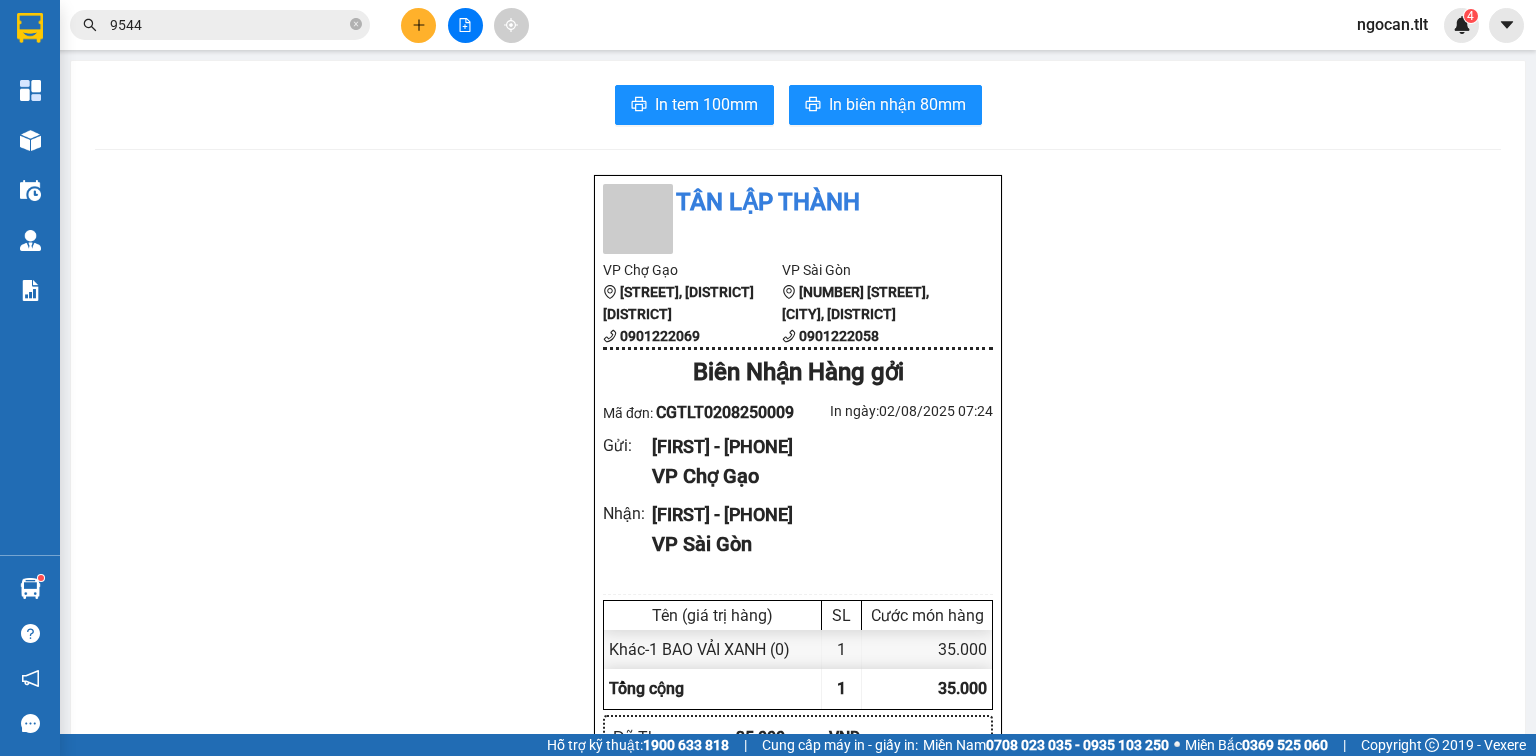 scroll, scrollTop: 0, scrollLeft: 0, axis: both 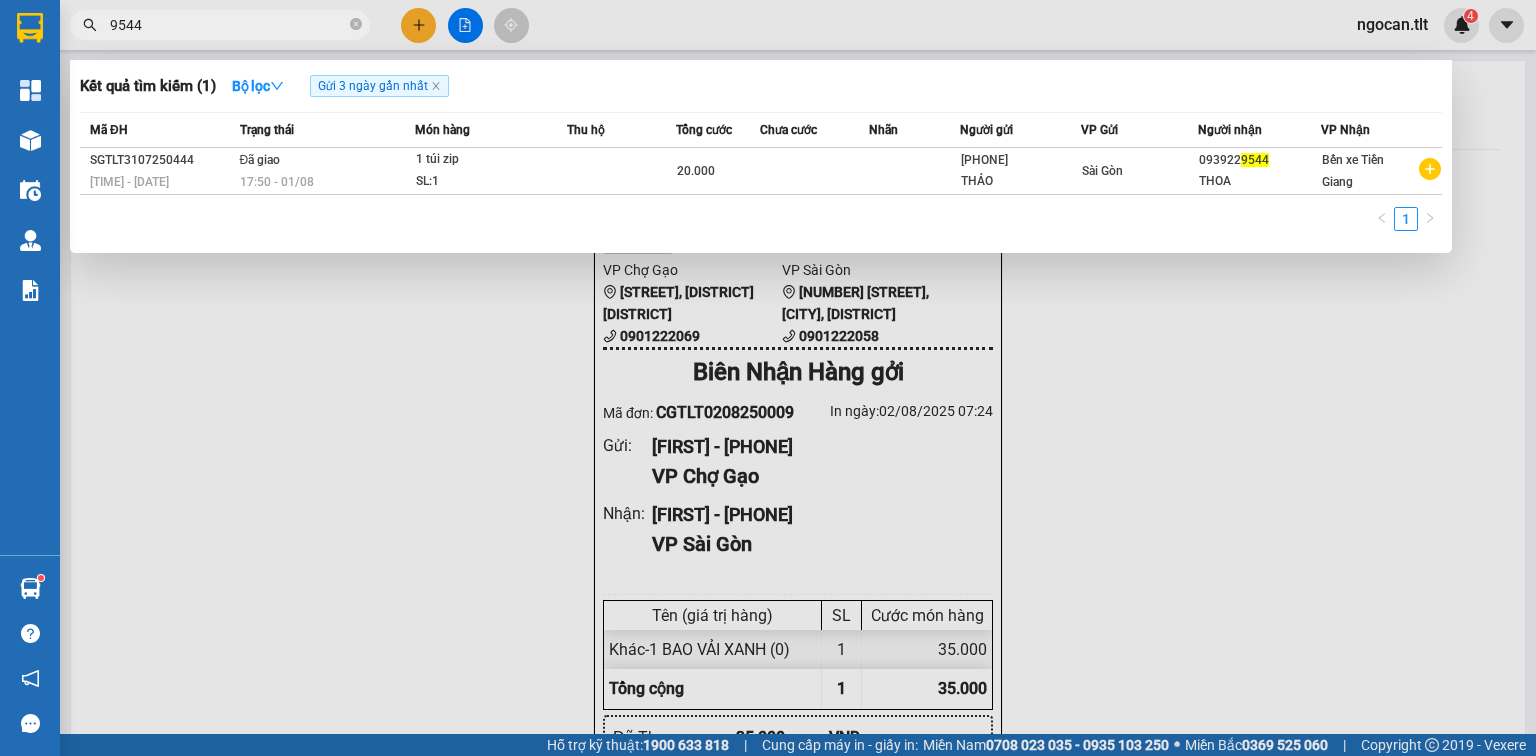 drag, startPoint x: 152, startPoint y: 23, endPoint x: 74, endPoint y: 24, distance: 78.00641 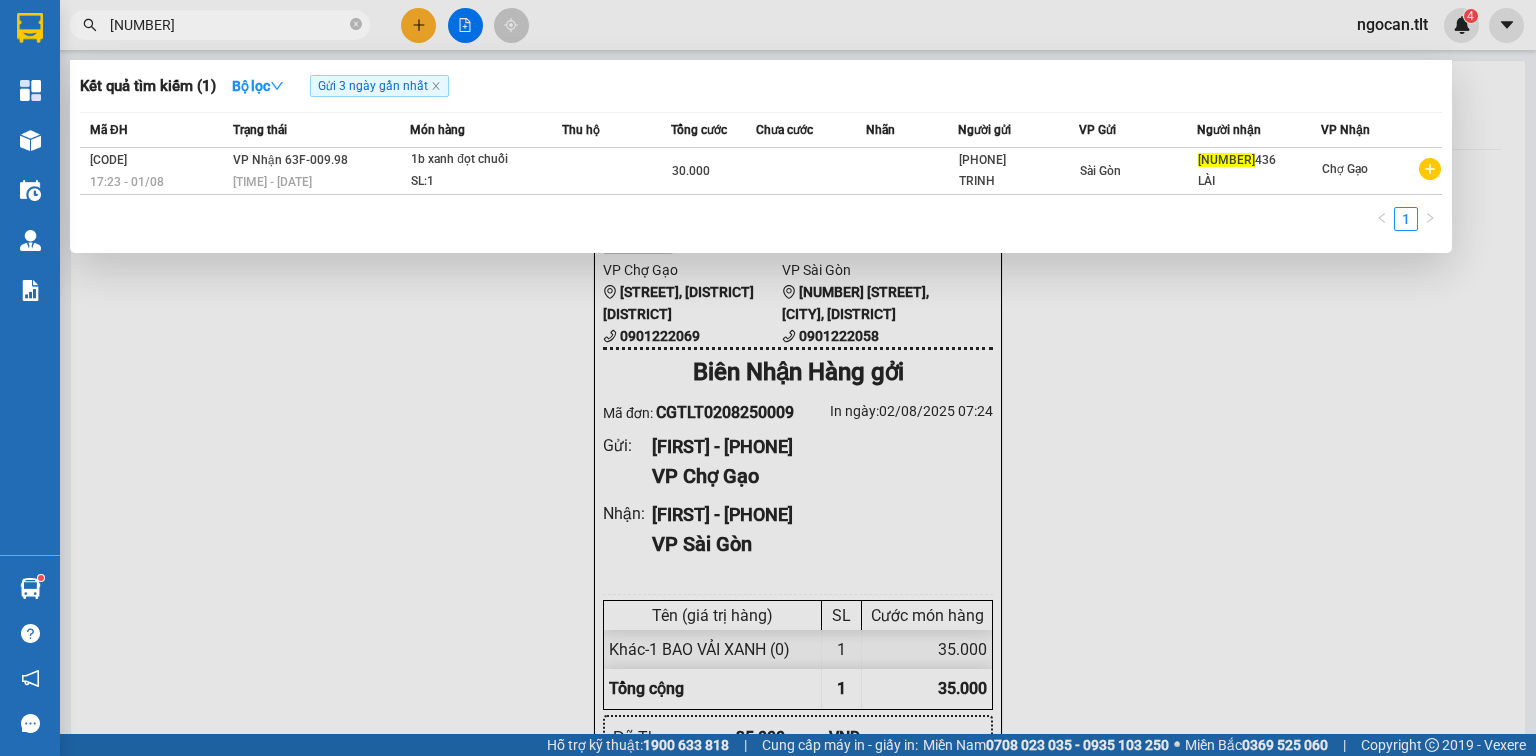 type on "[NUMBER]" 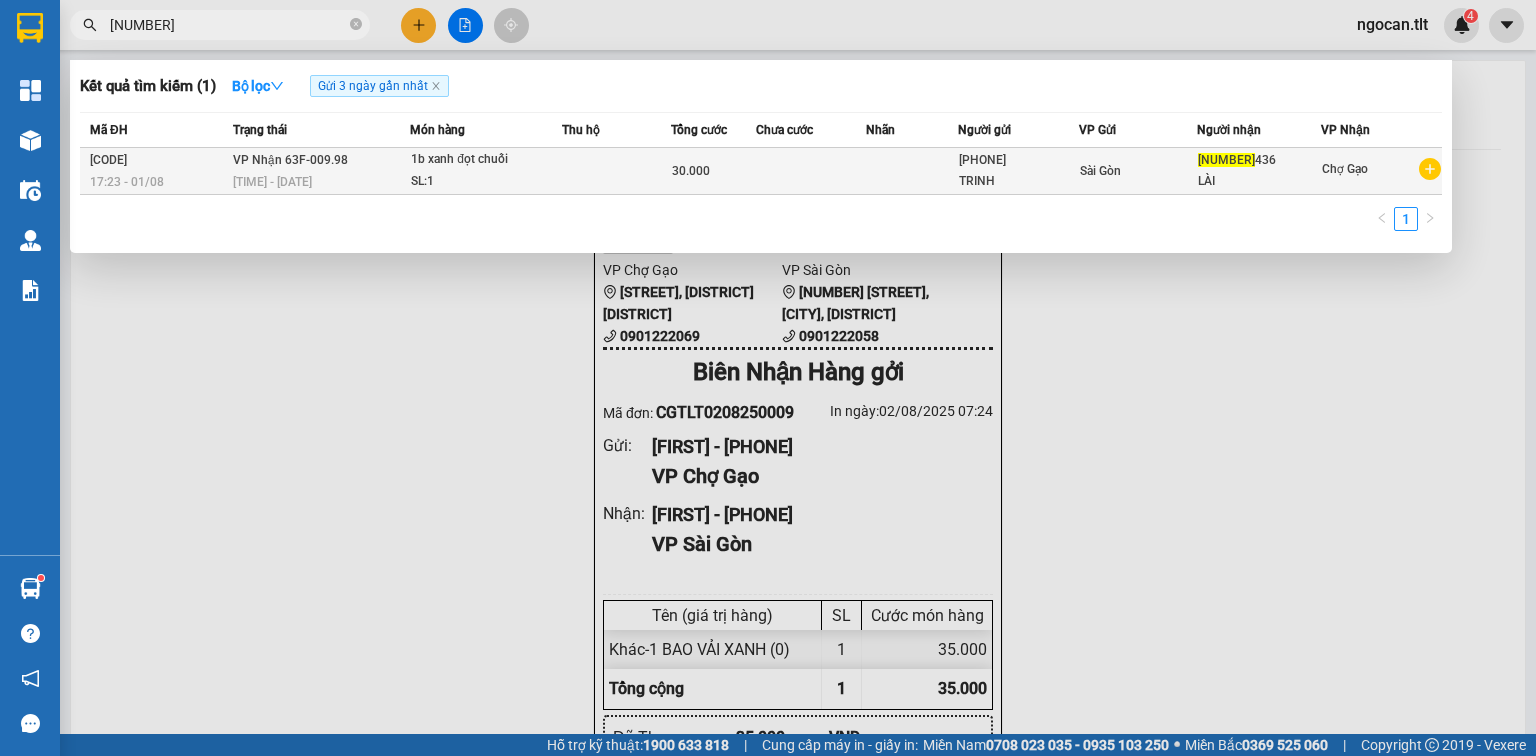 click on "30.000" at bounding box center (713, 171) 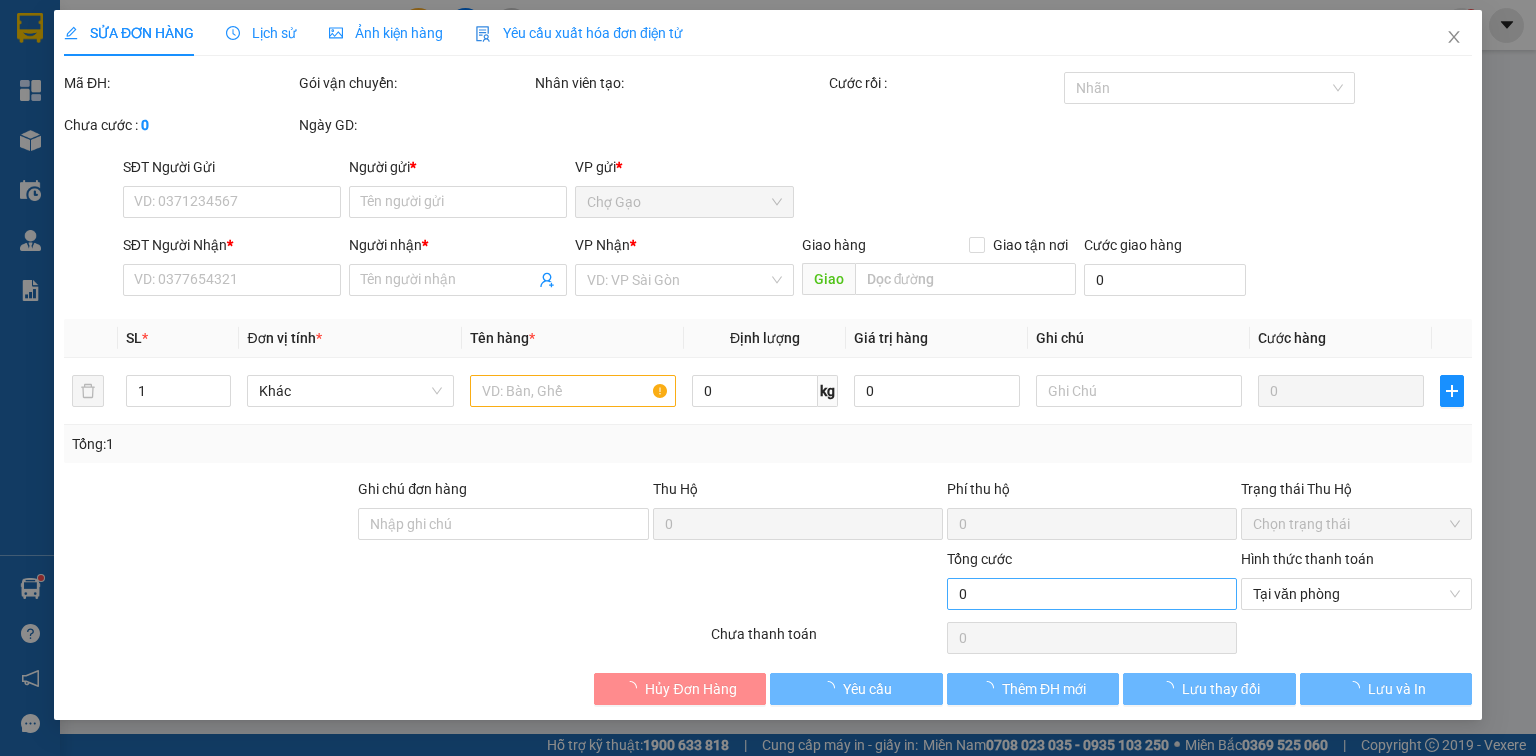 type on "[PHONE]" 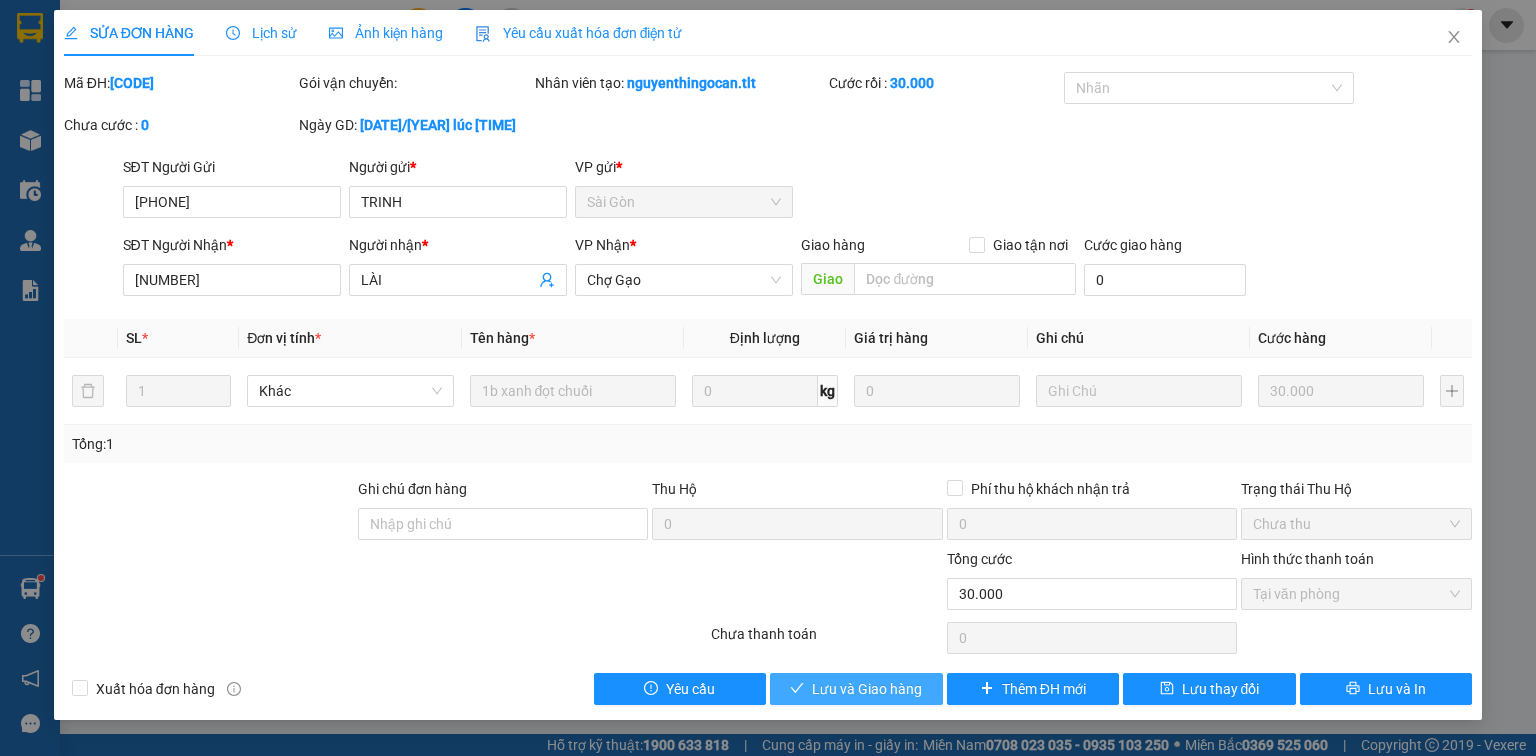 click on "Lưu và Giao hàng" at bounding box center (856, 689) 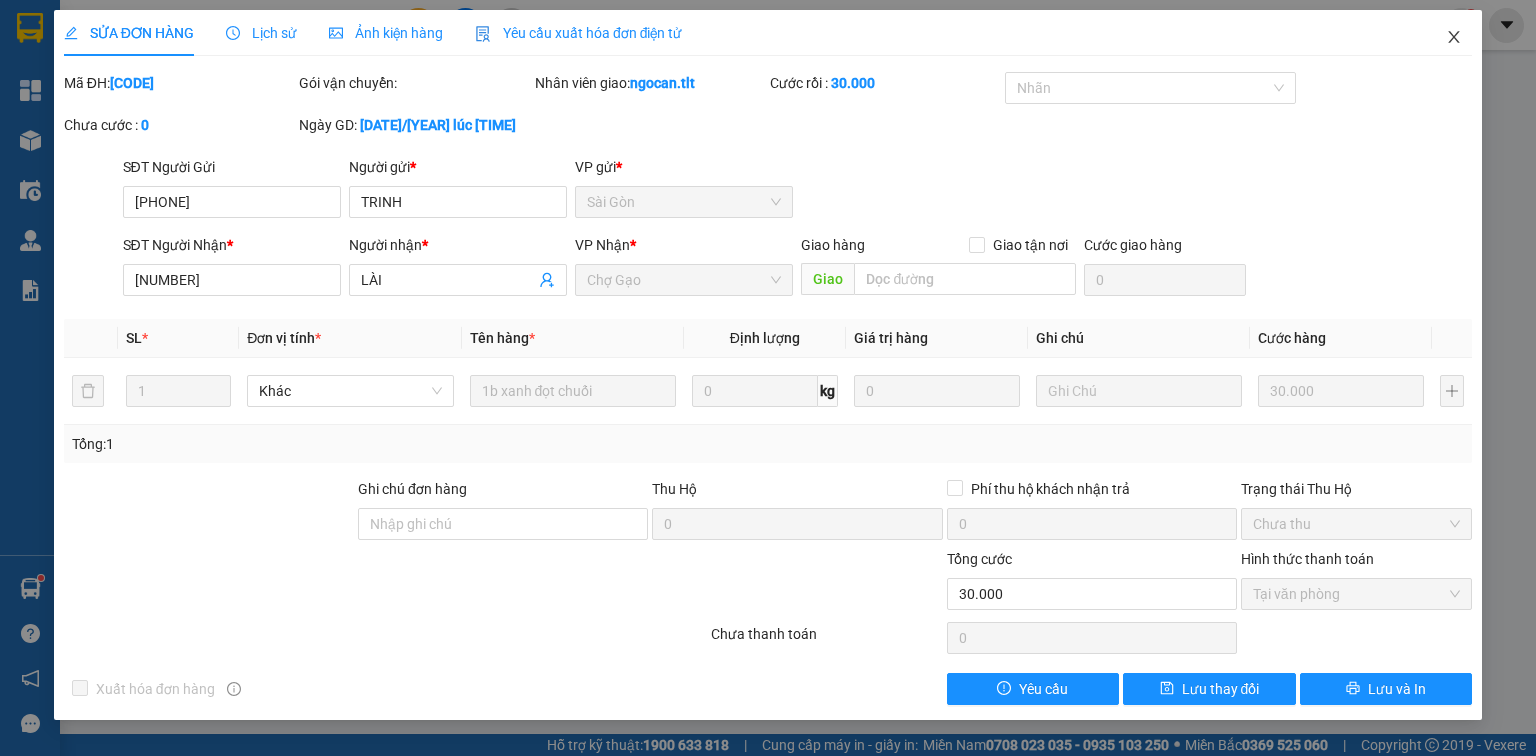 drag, startPoint x: 1455, startPoint y: 53, endPoint x: 1400, endPoint y: 51, distance: 55.03635 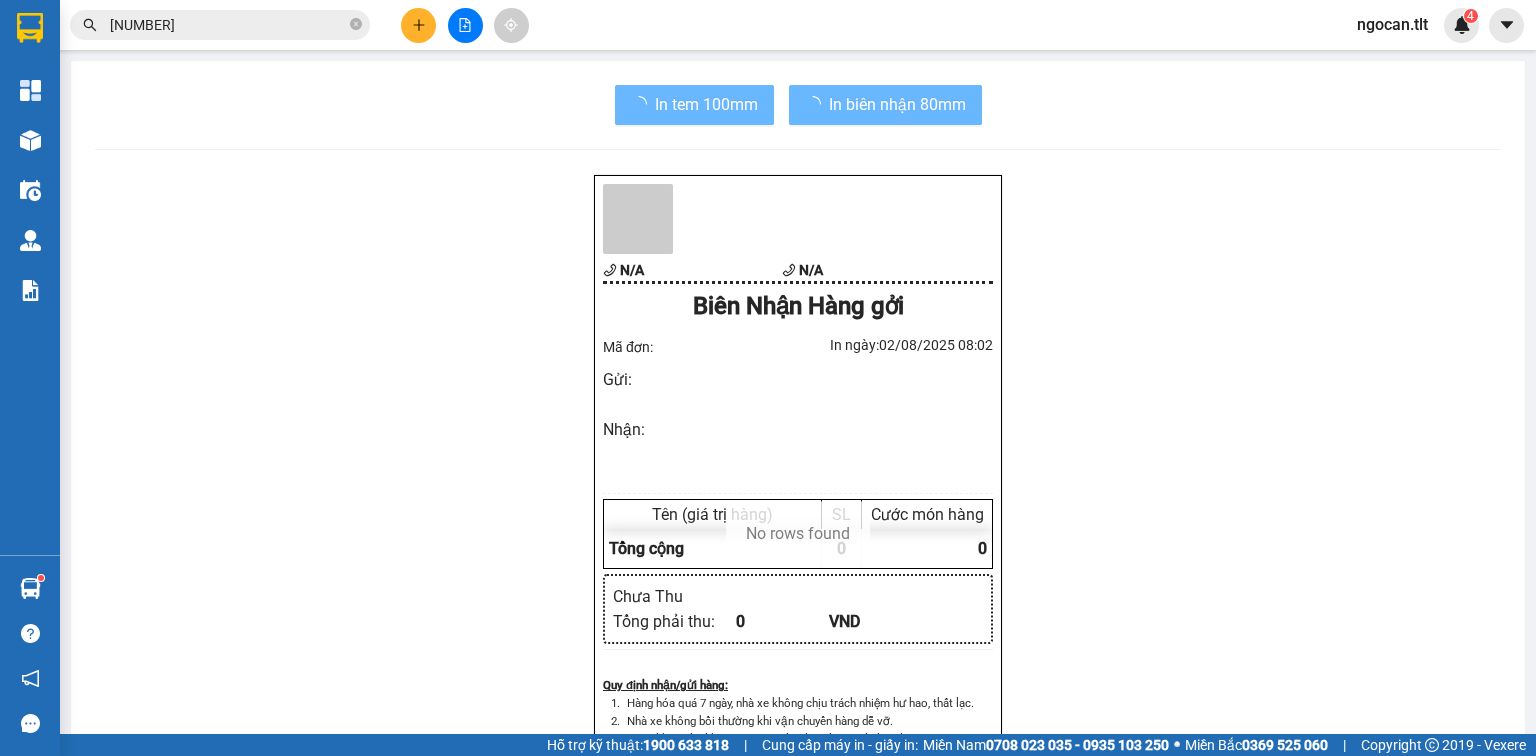 click at bounding box center [418, 25] 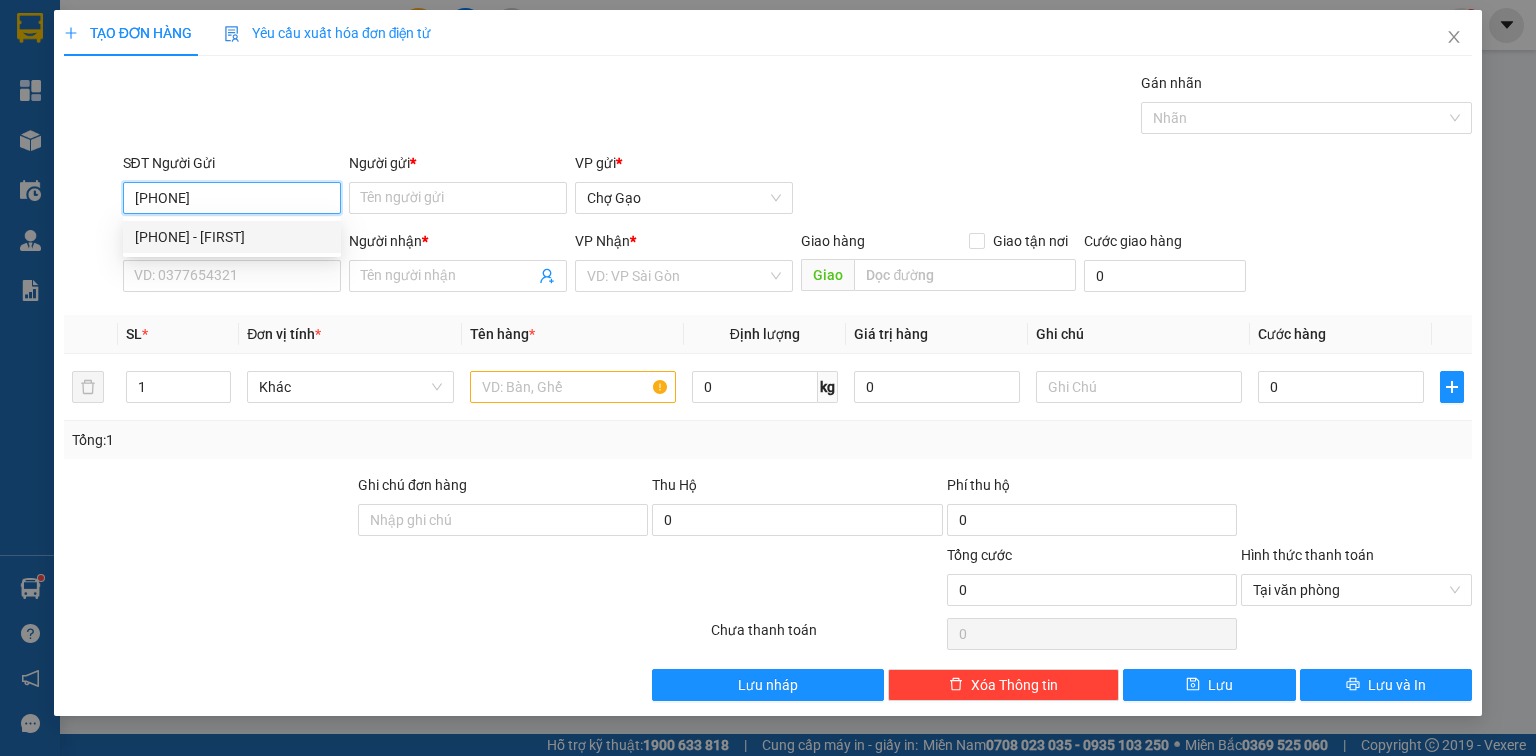 click on "[PHONE] - [FIRST]" at bounding box center [232, 237] 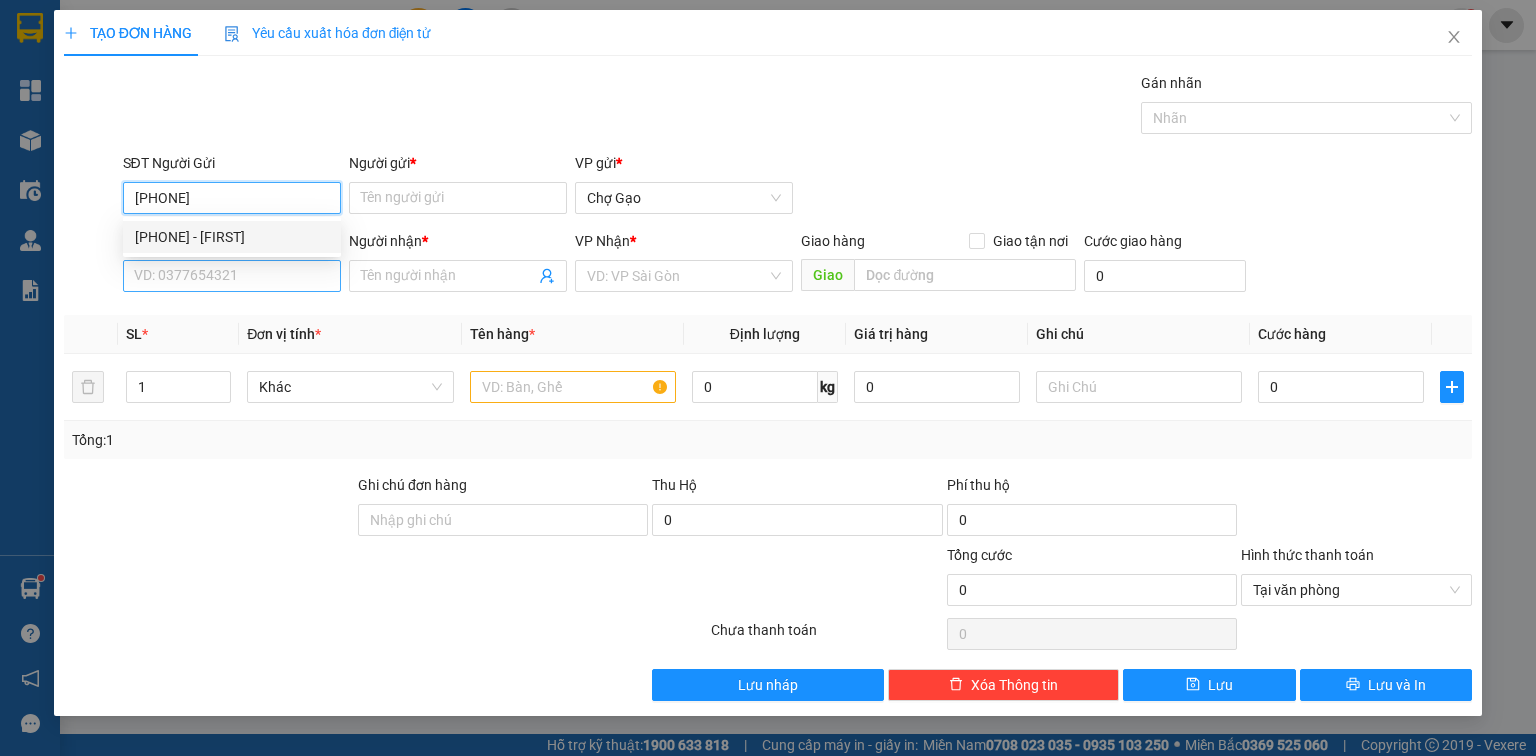 type on "[PHONE]" 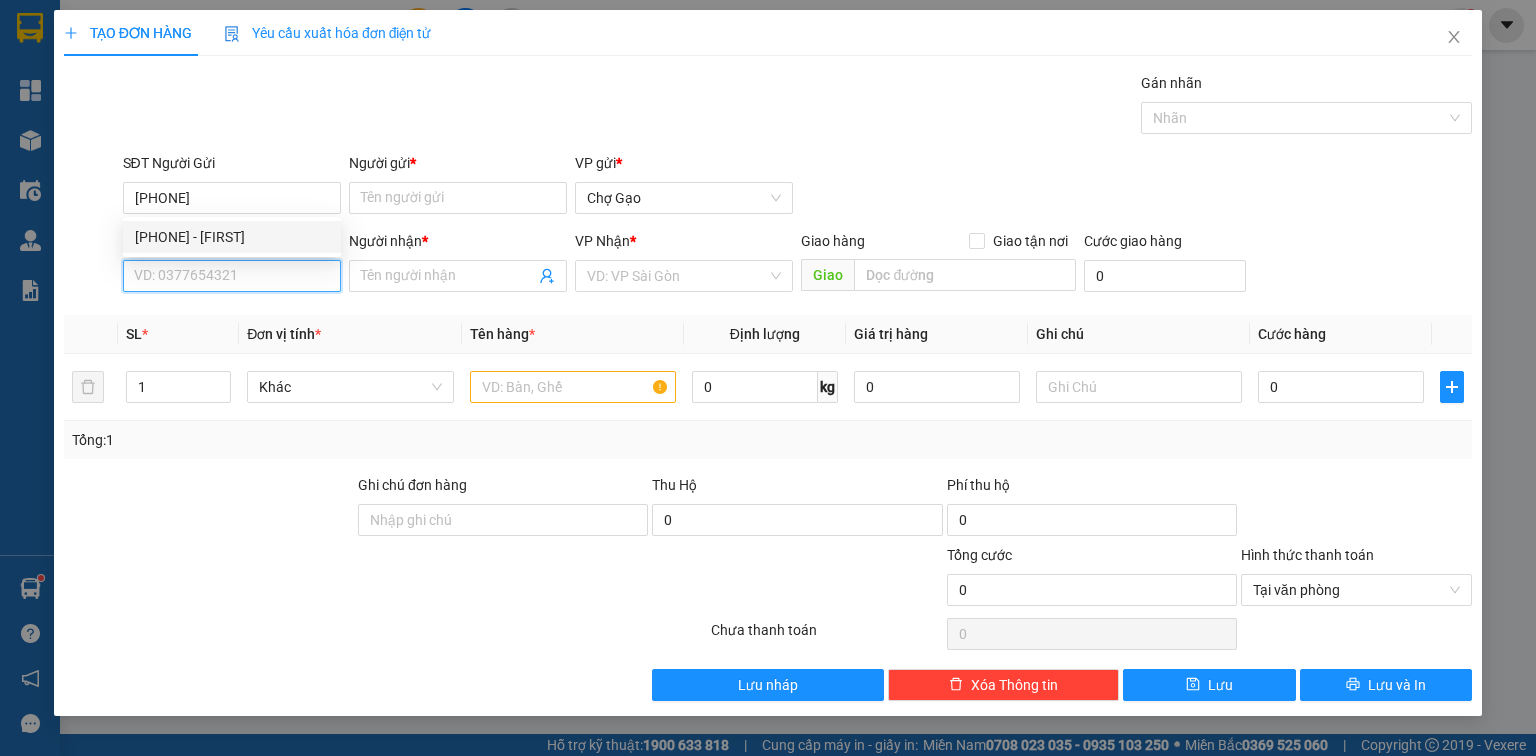 click on "SĐT Người Nhận  *" at bounding box center (232, 276) 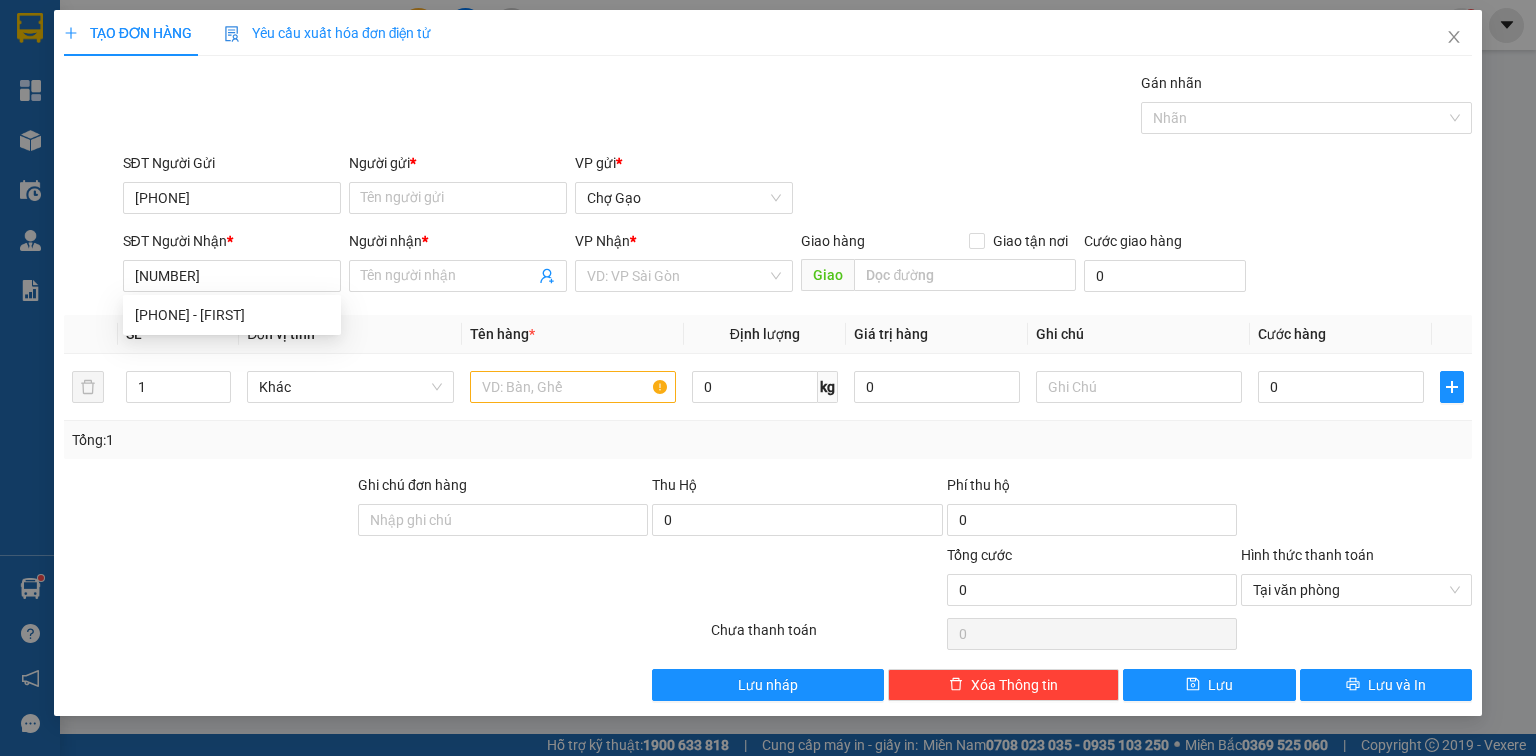 click on "[PHONE] [PHONE] - [FIRST]" at bounding box center (232, 315) 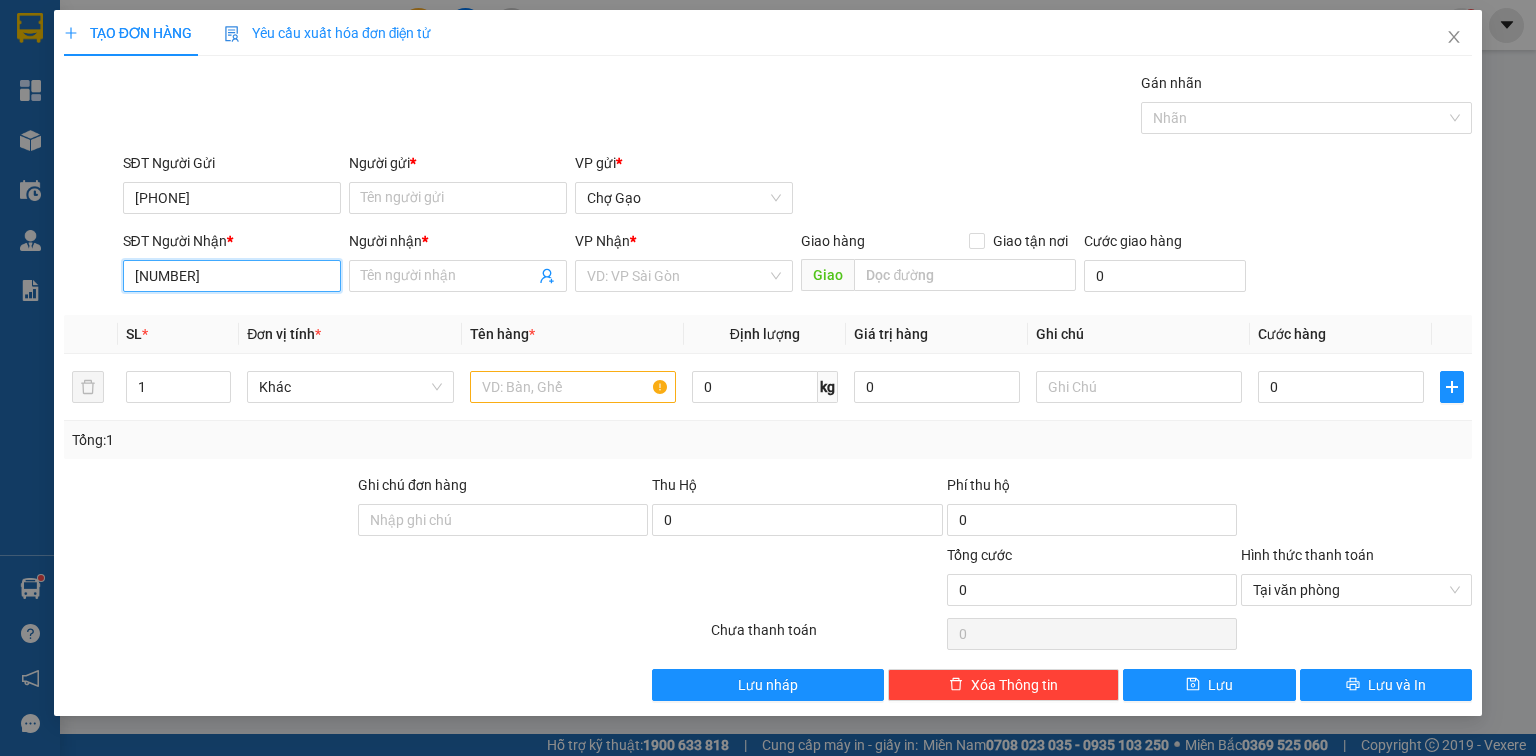 click on "[NUMBER]" at bounding box center (232, 276) 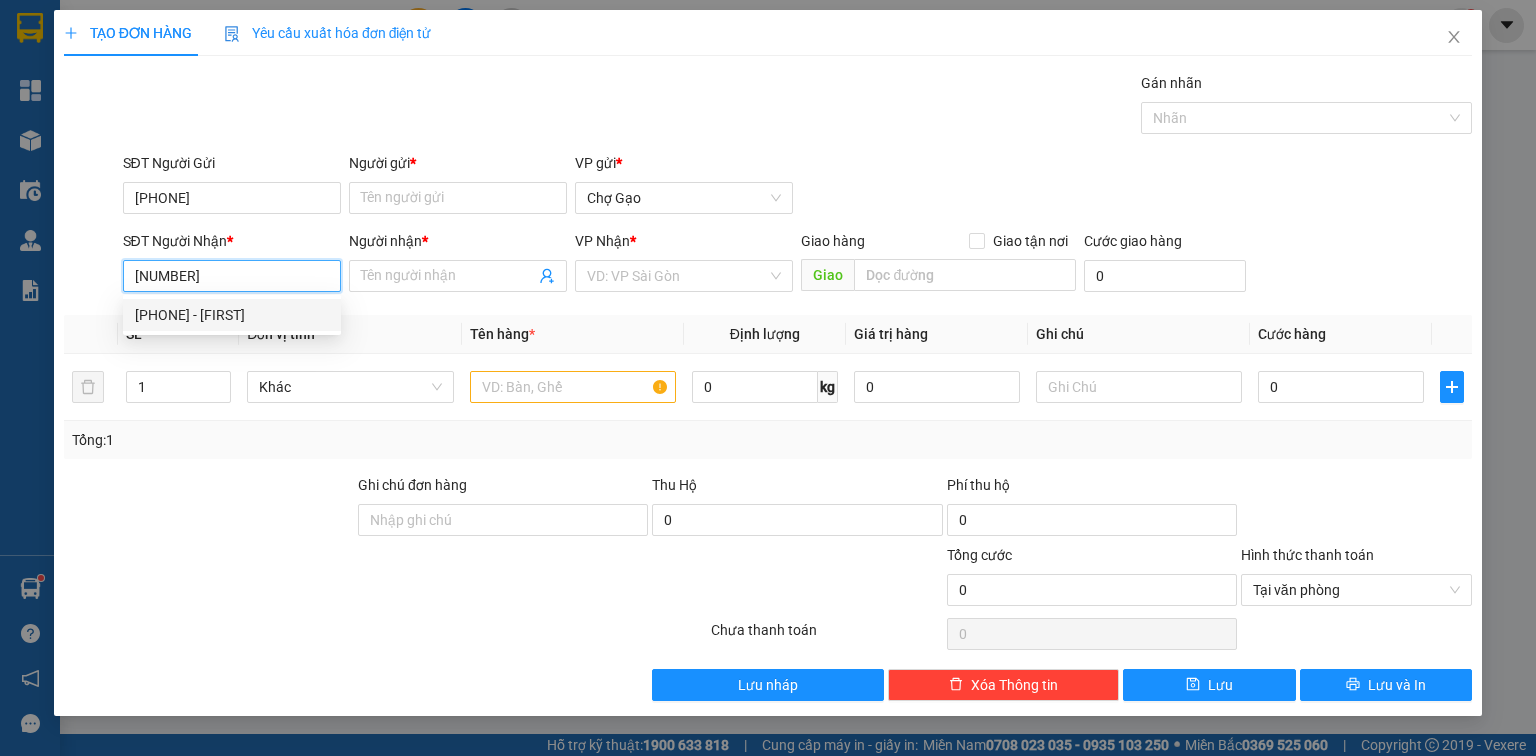click on "[PHONE] - [FIRST]" at bounding box center [232, 315] 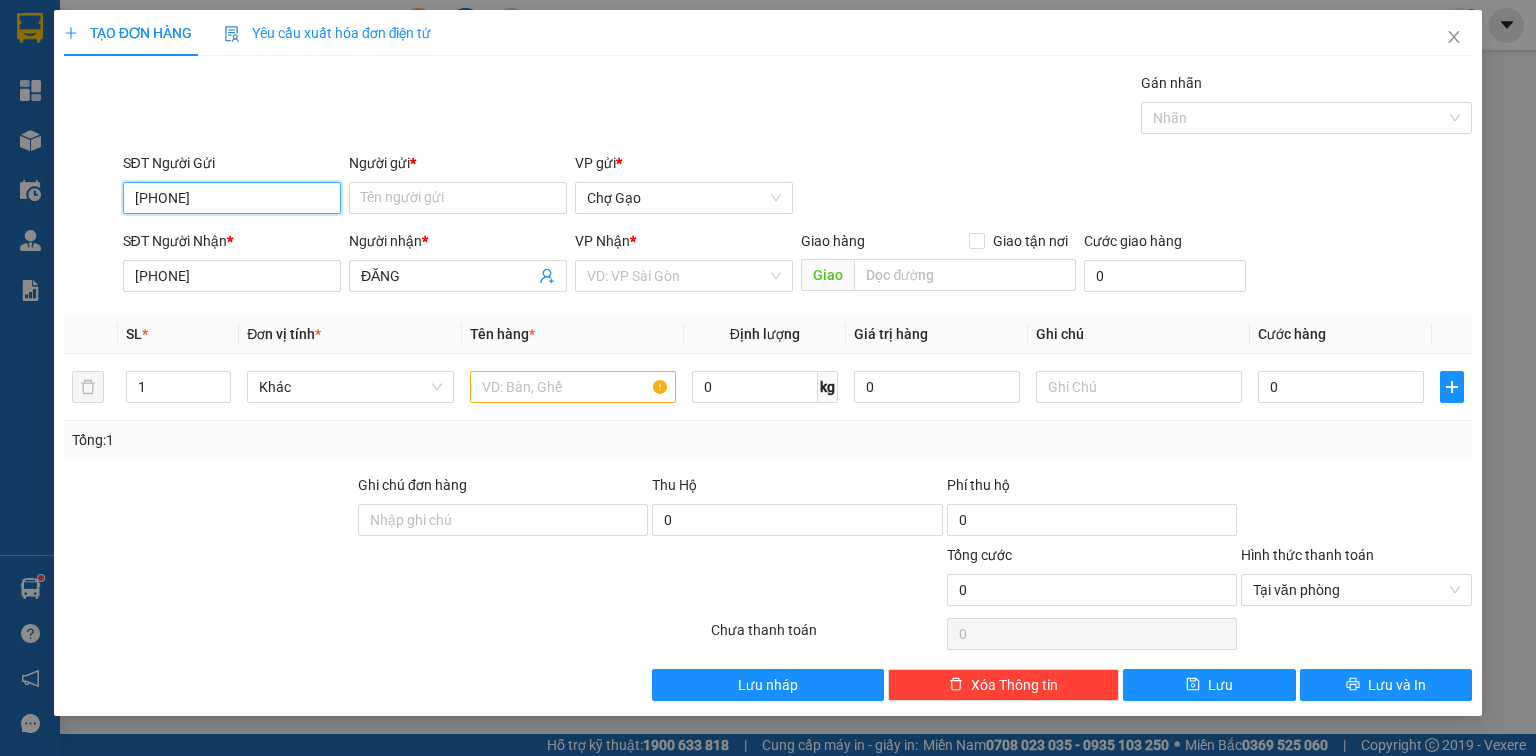 click on "[PHONE]" at bounding box center (232, 198) 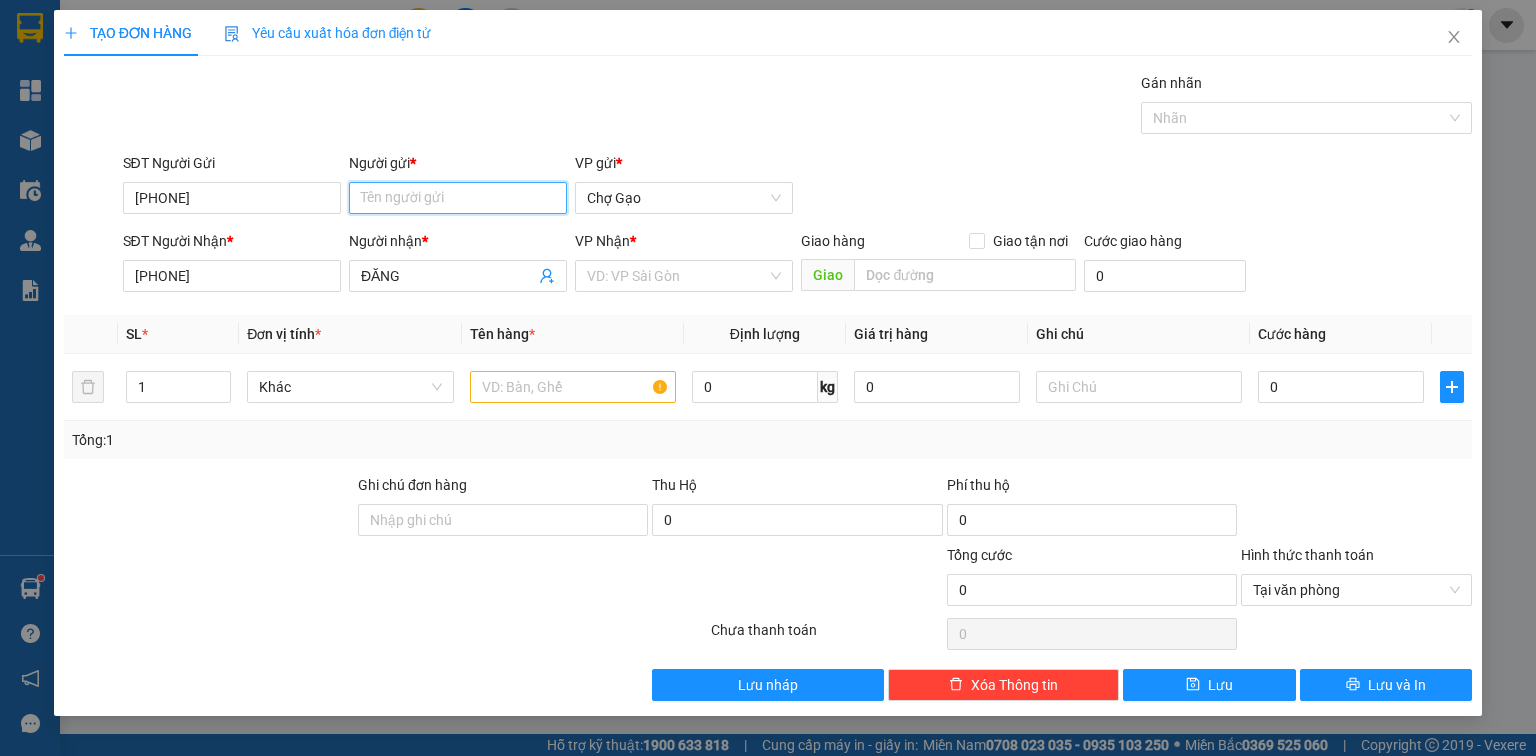 click on "Người gửi  *" at bounding box center (458, 198) 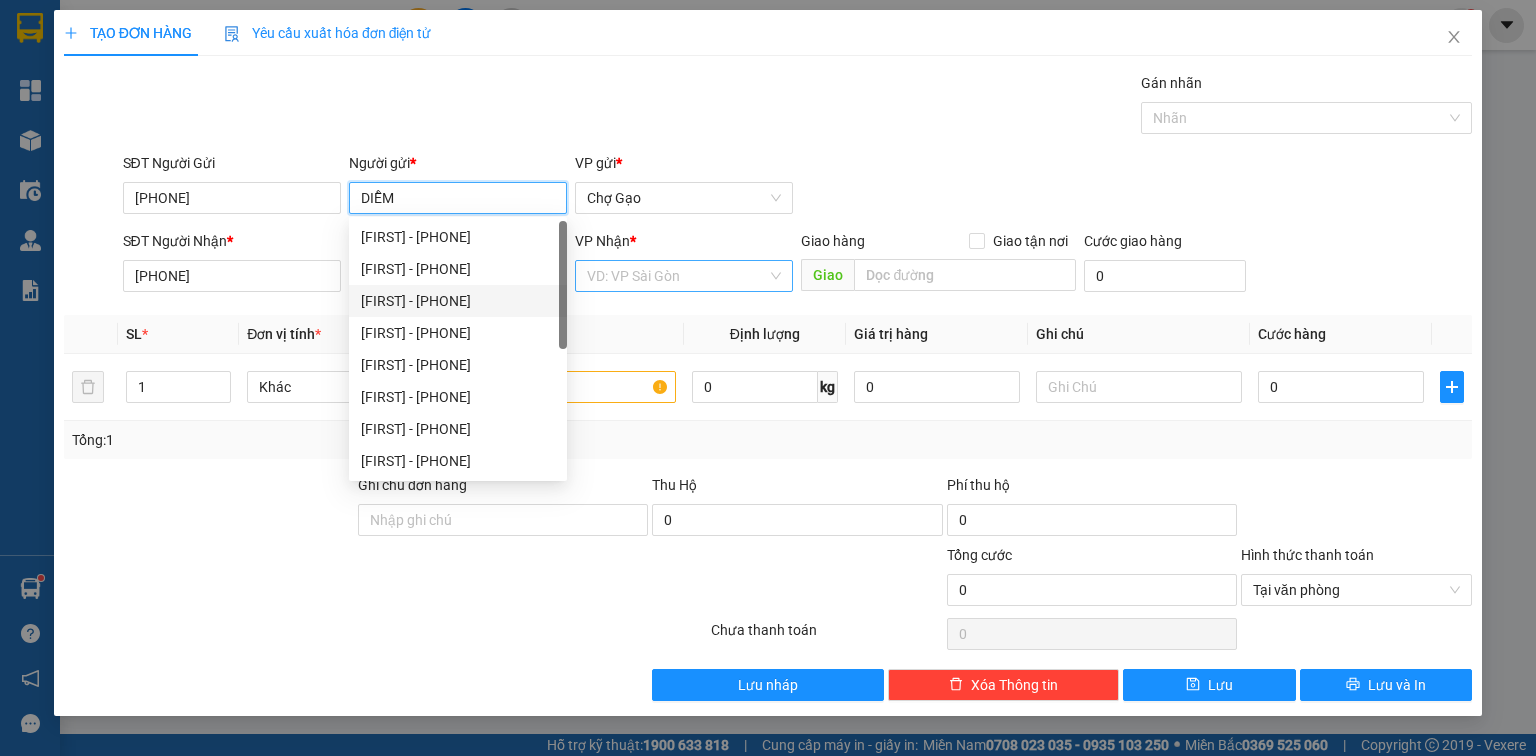type on "DIỄM" 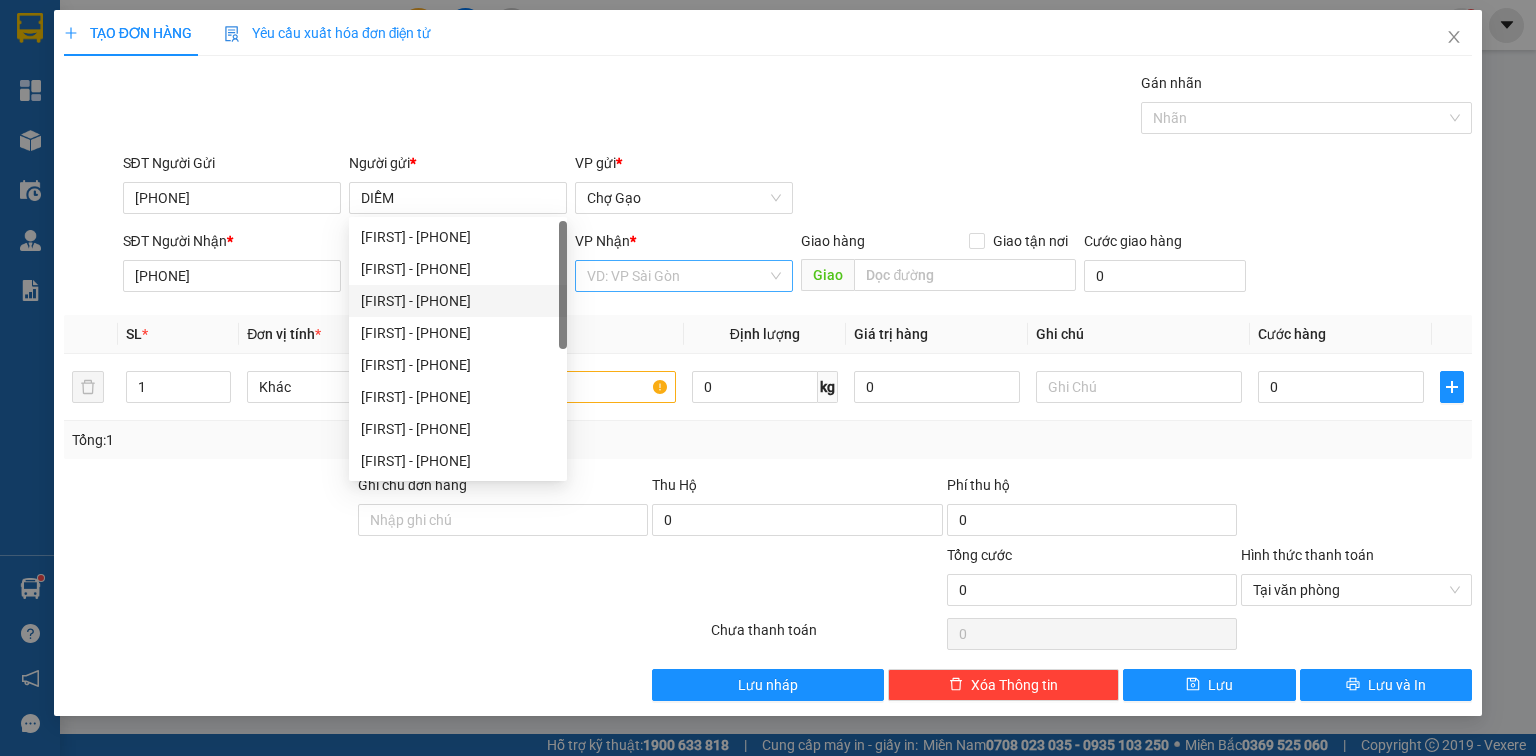 click at bounding box center [677, 276] 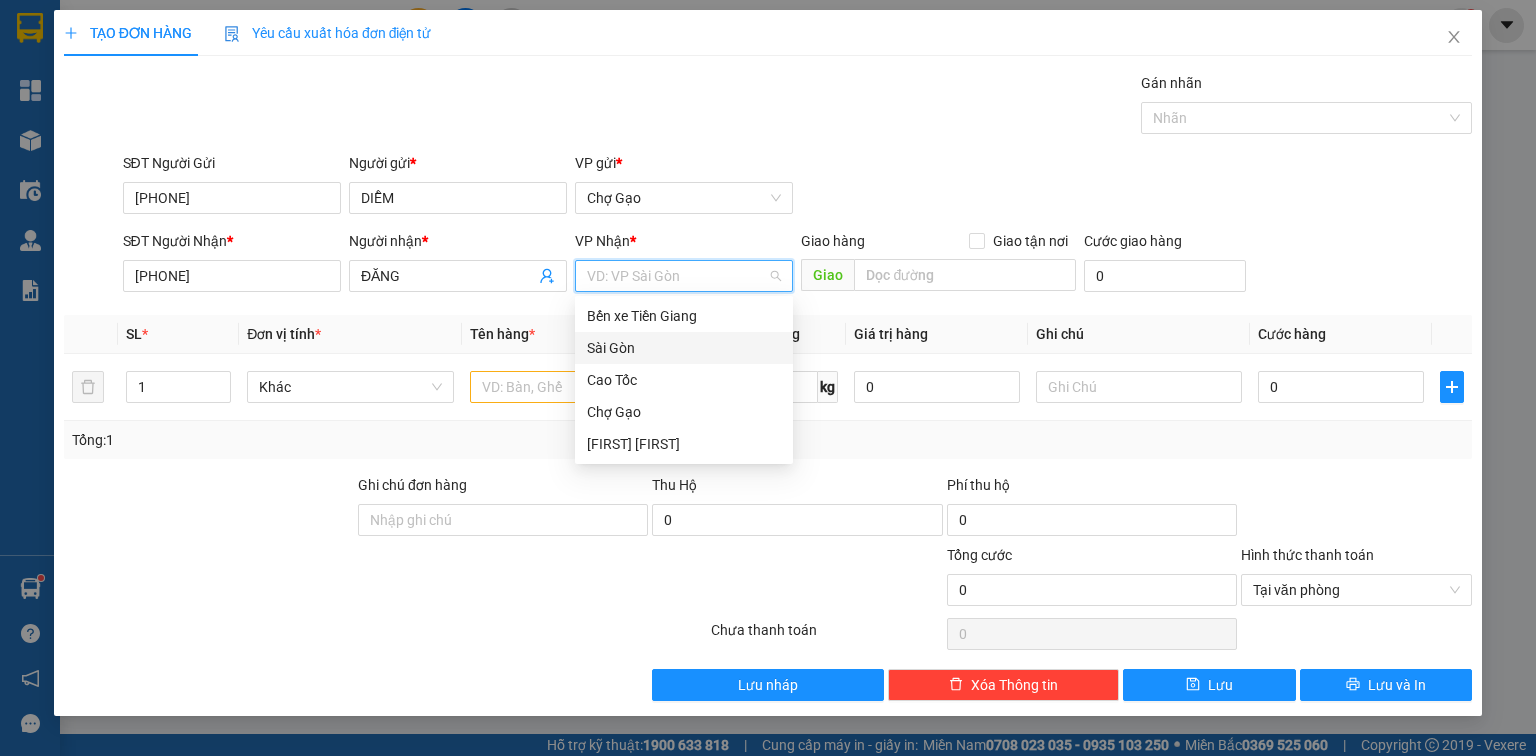 click on "Sài Gòn" at bounding box center [684, 348] 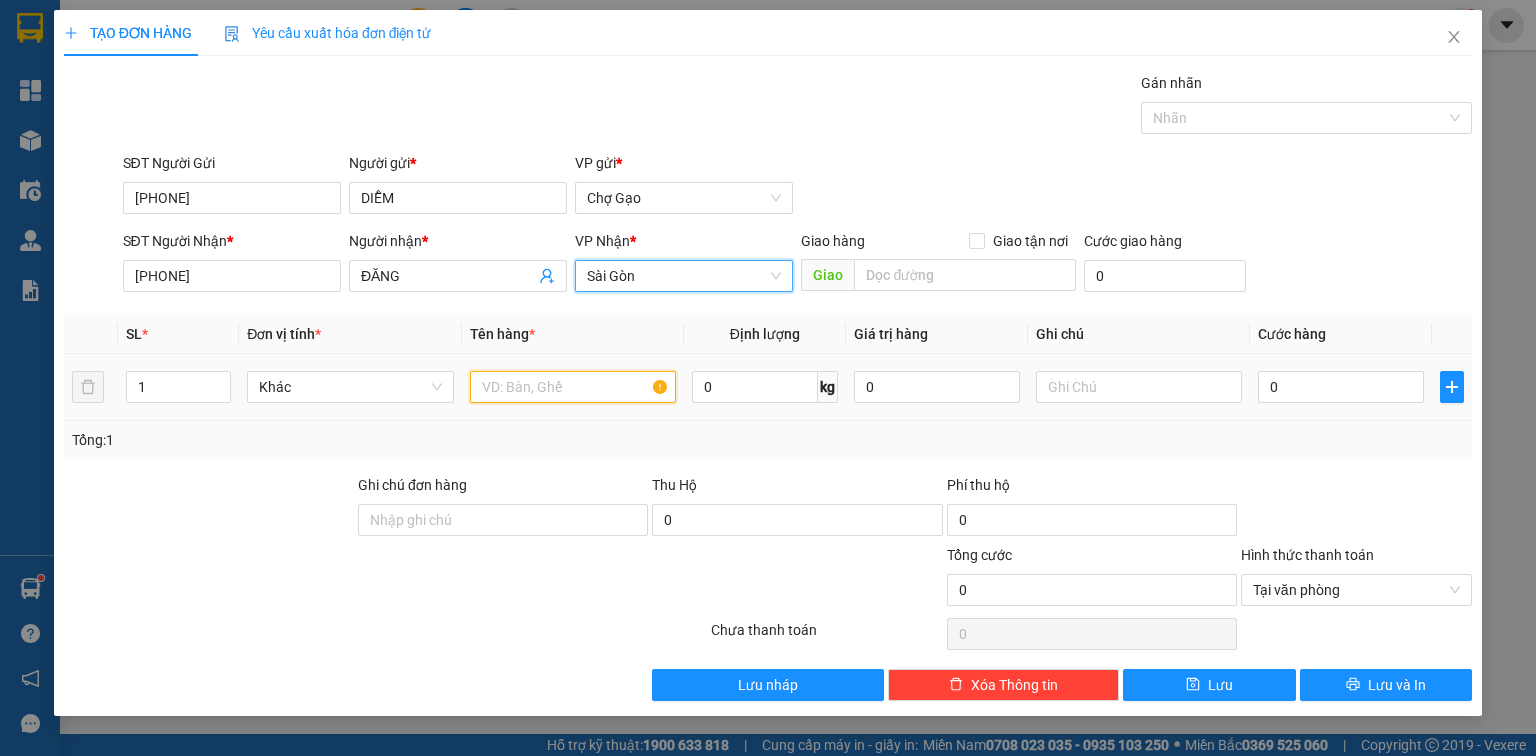 click at bounding box center (573, 387) 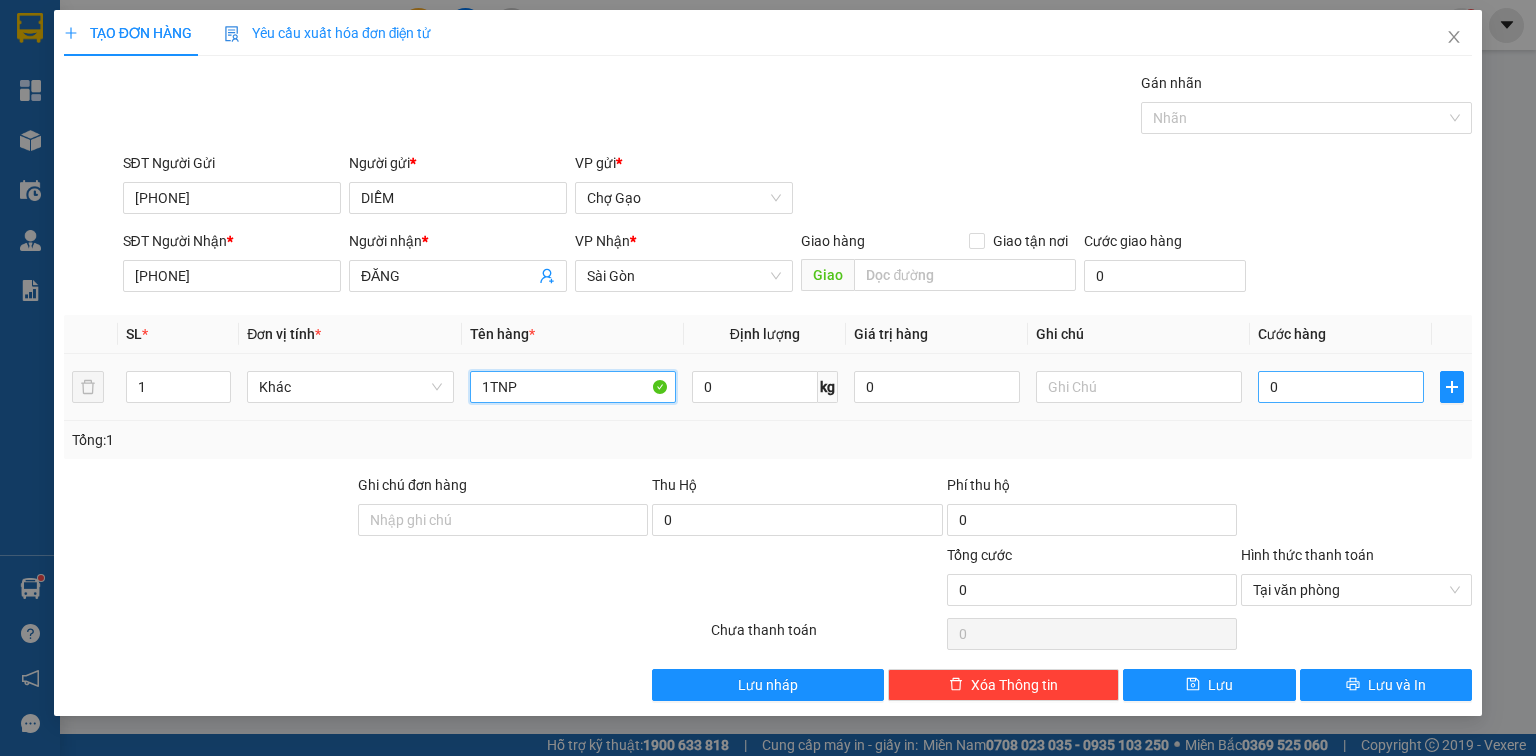 type on "1TNP" 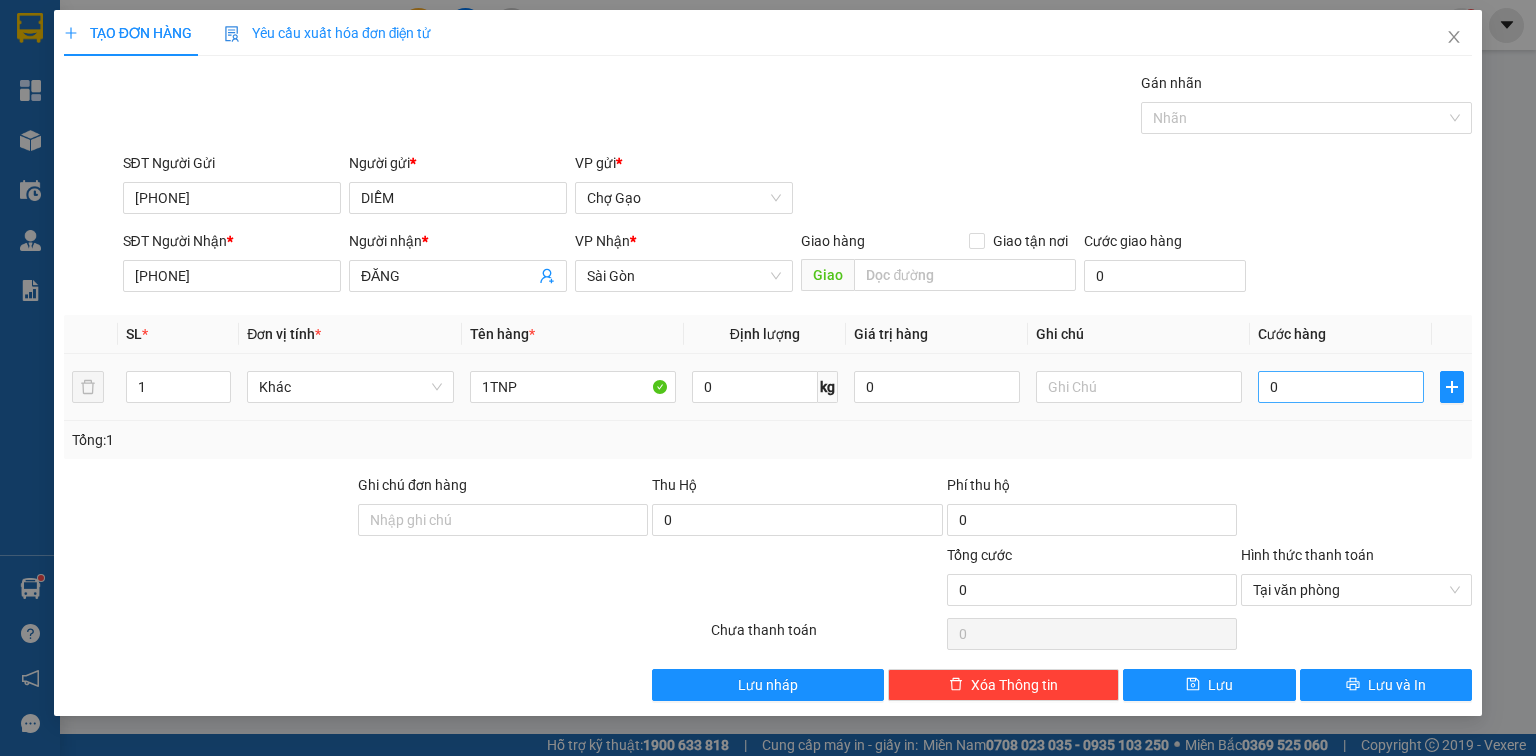 click on "0" at bounding box center (1341, 387) 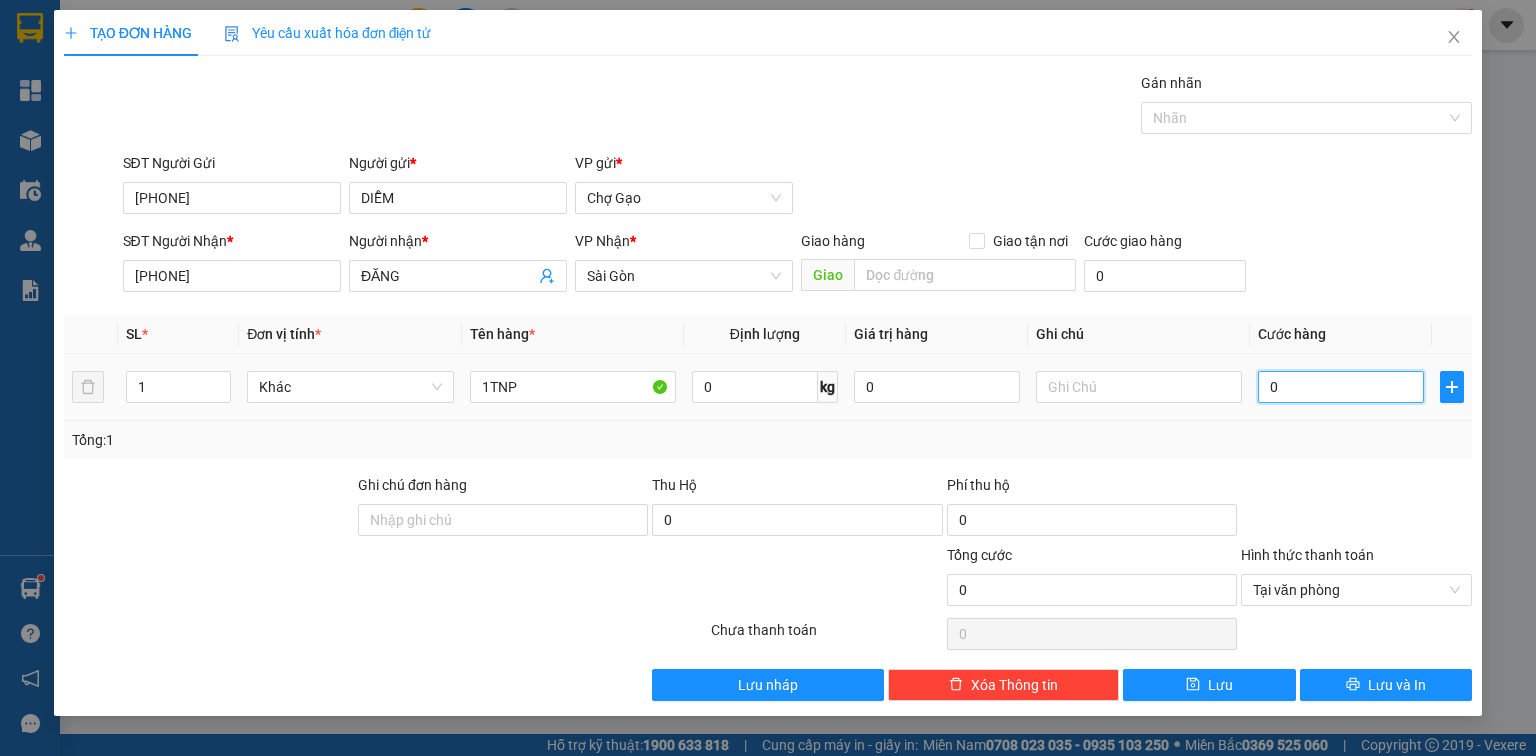 click on "0" at bounding box center [1341, 387] 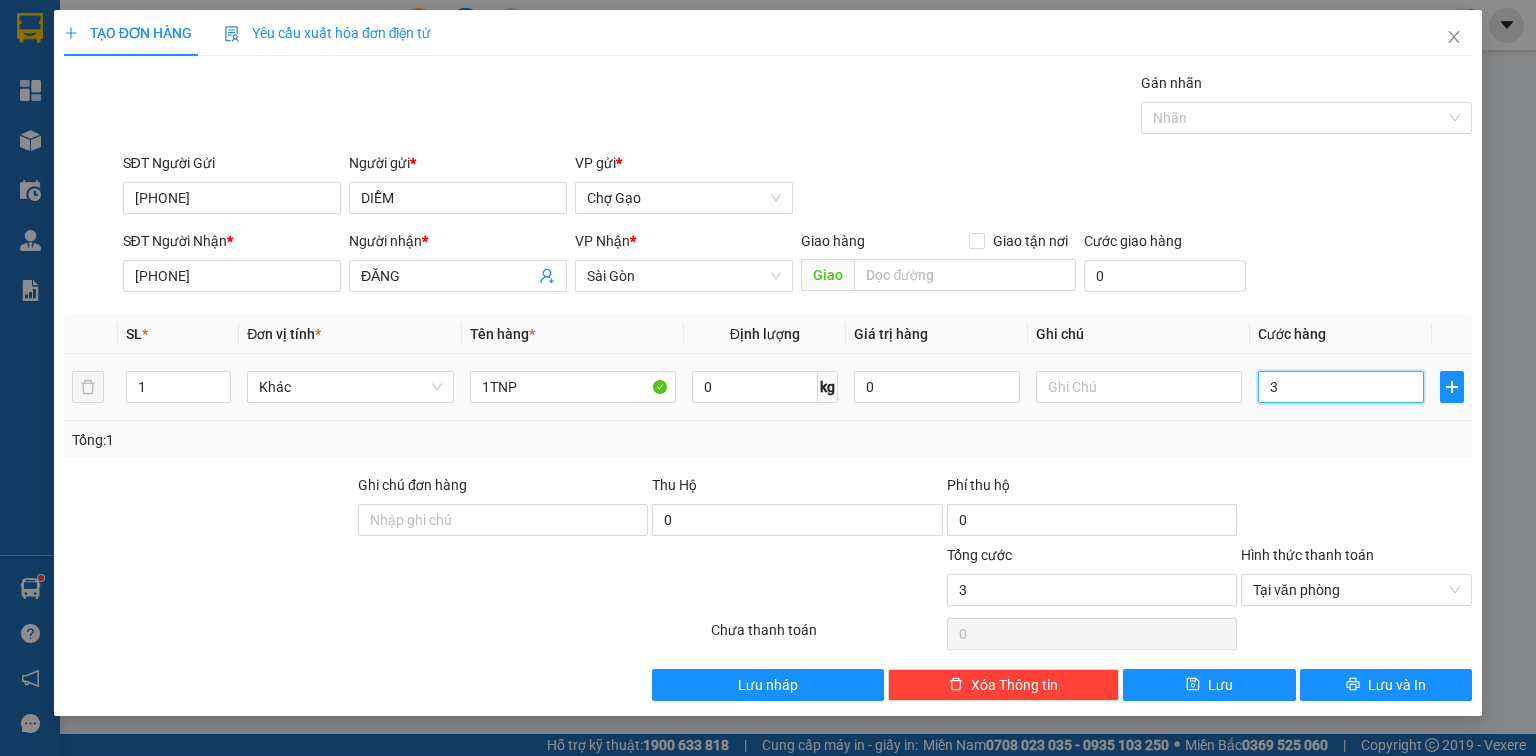 type on "30" 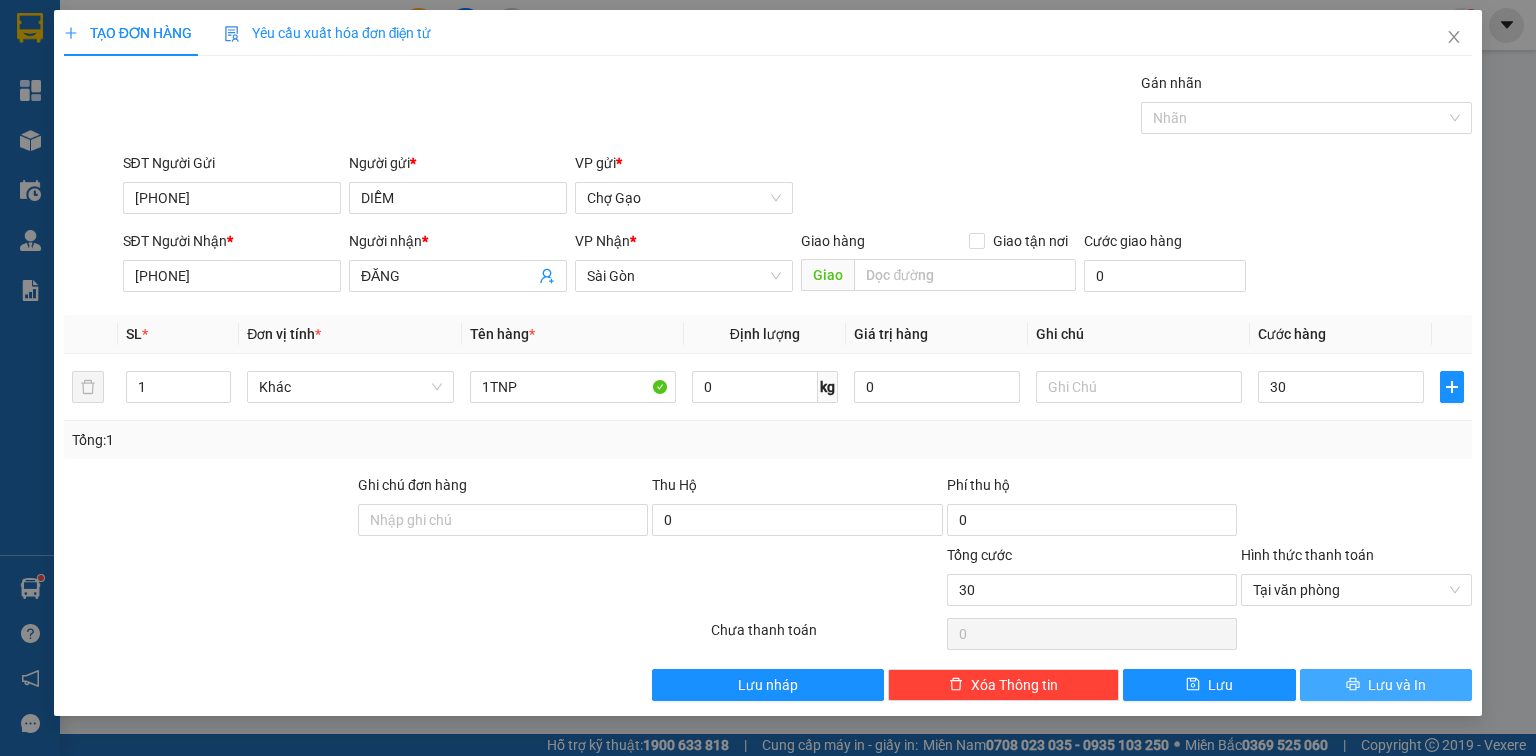 type on "30.000" 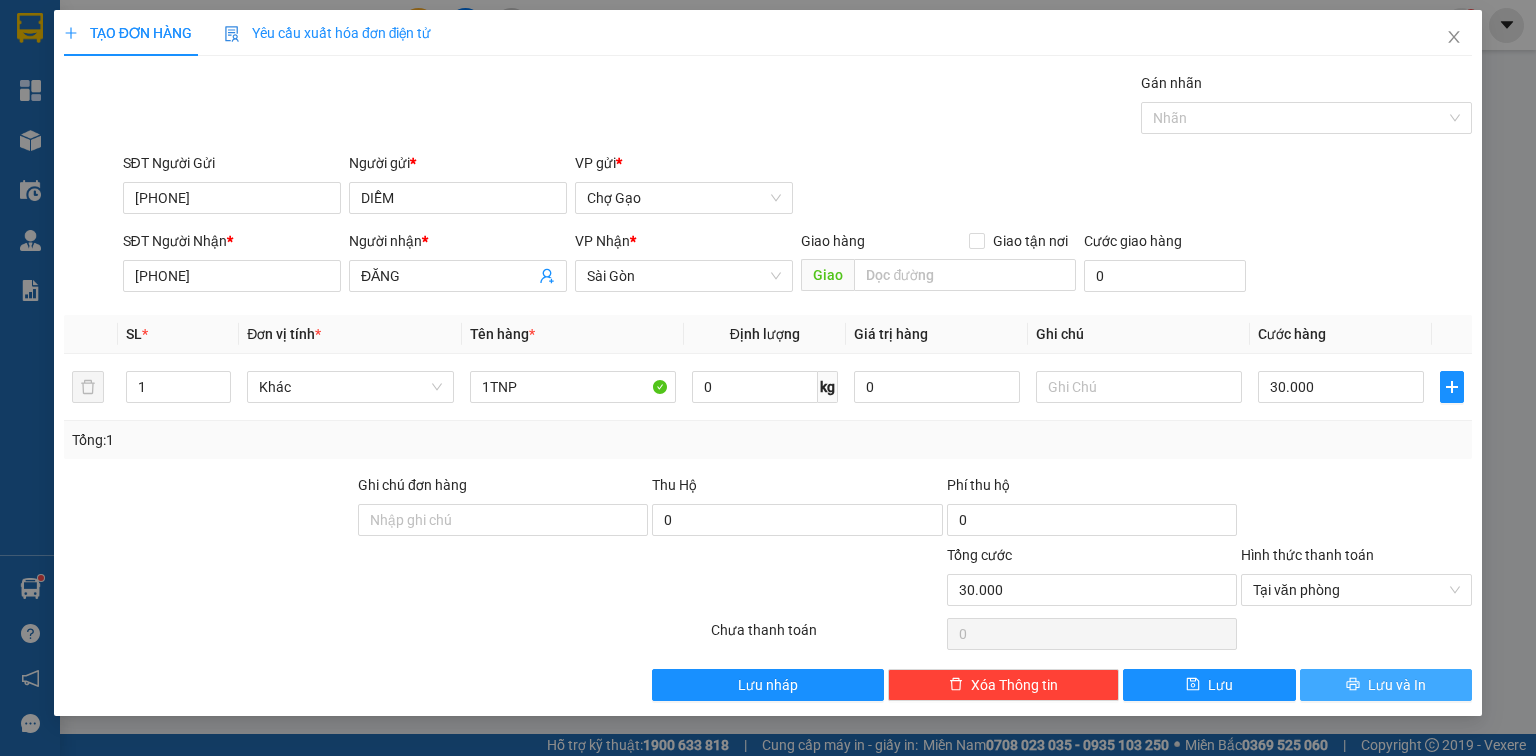 click on "Lưu và In" at bounding box center [1386, 685] 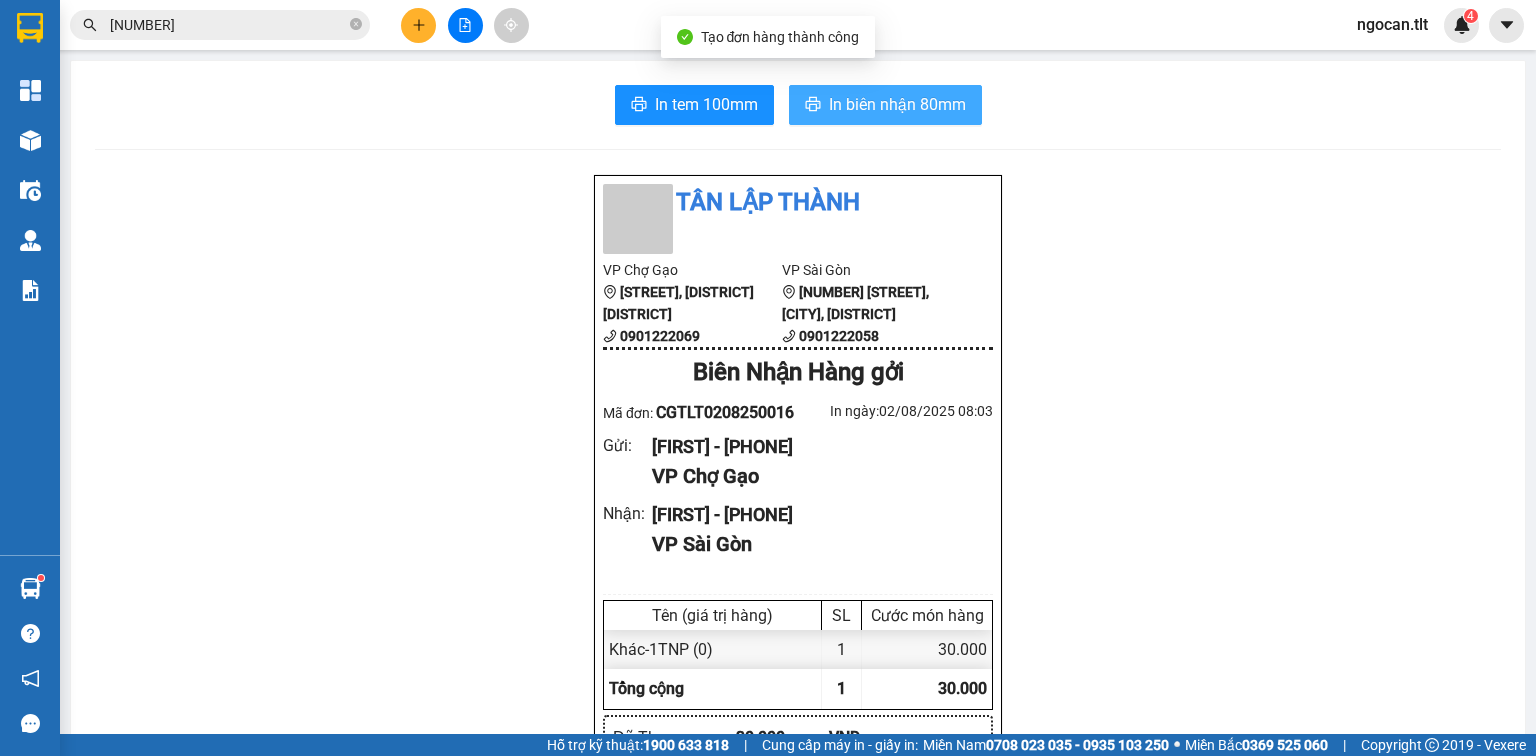 click on "In biên nhận 80mm" at bounding box center [897, 104] 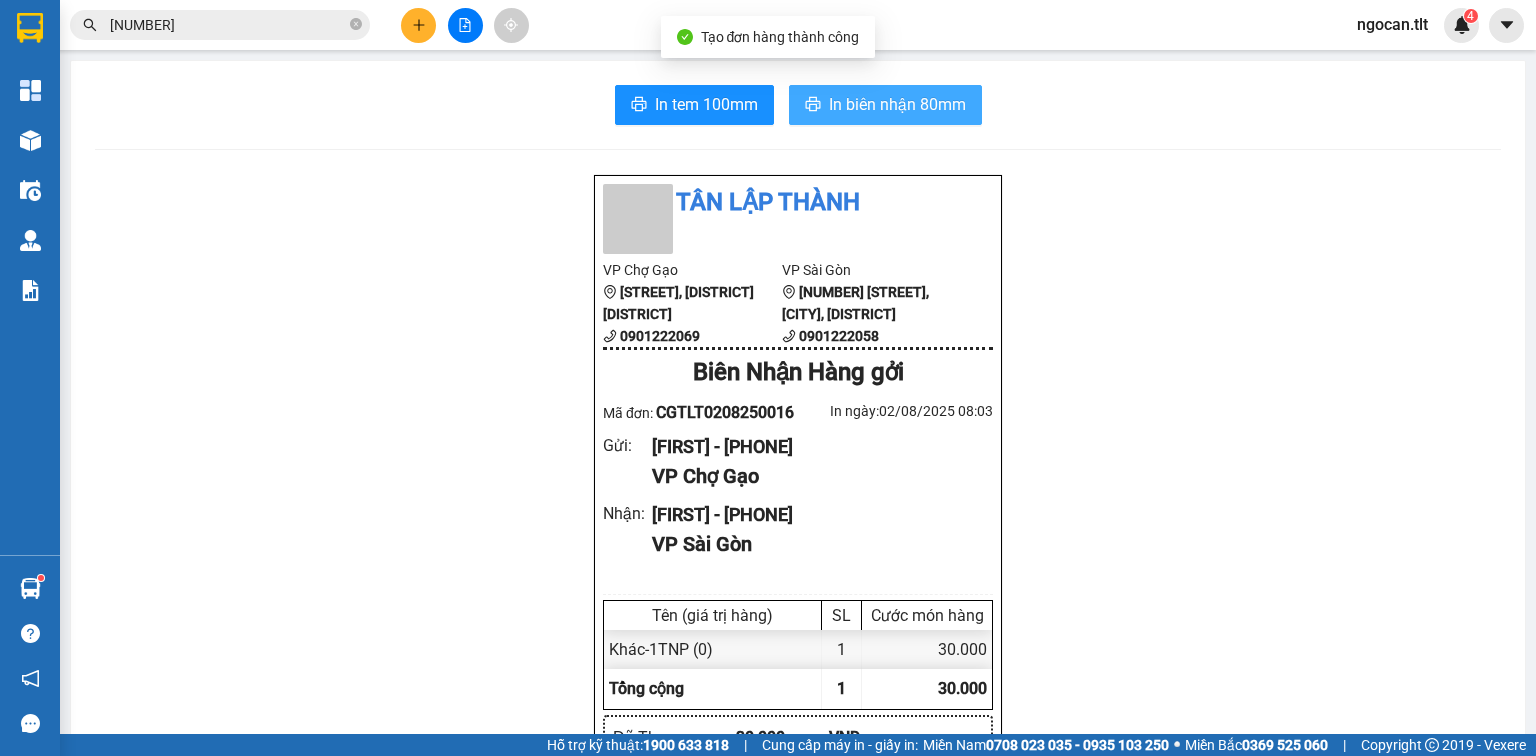 scroll, scrollTop: 0, scrollLeft: 0, axis: both 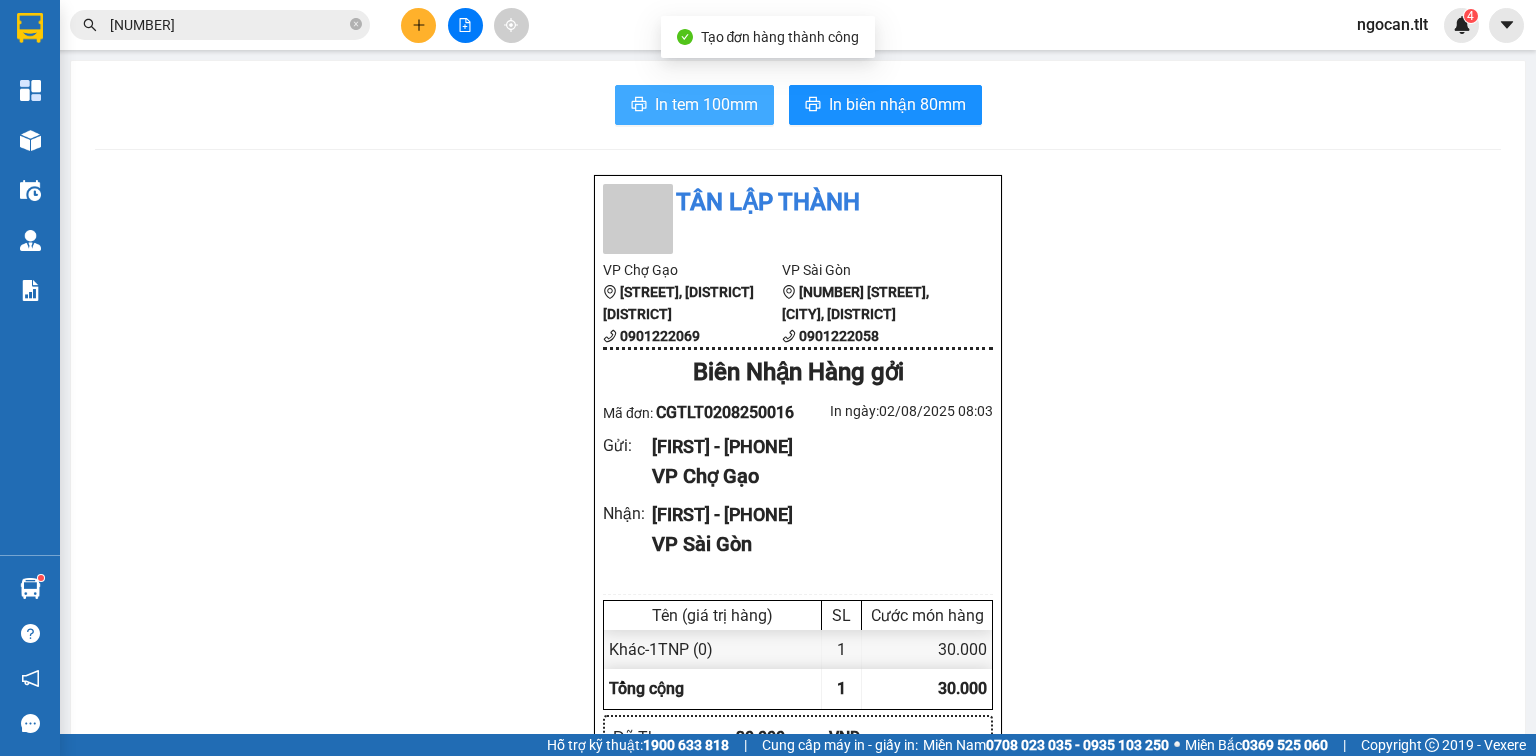 click on "In tem 100mm" at bounding box center [706, 104] 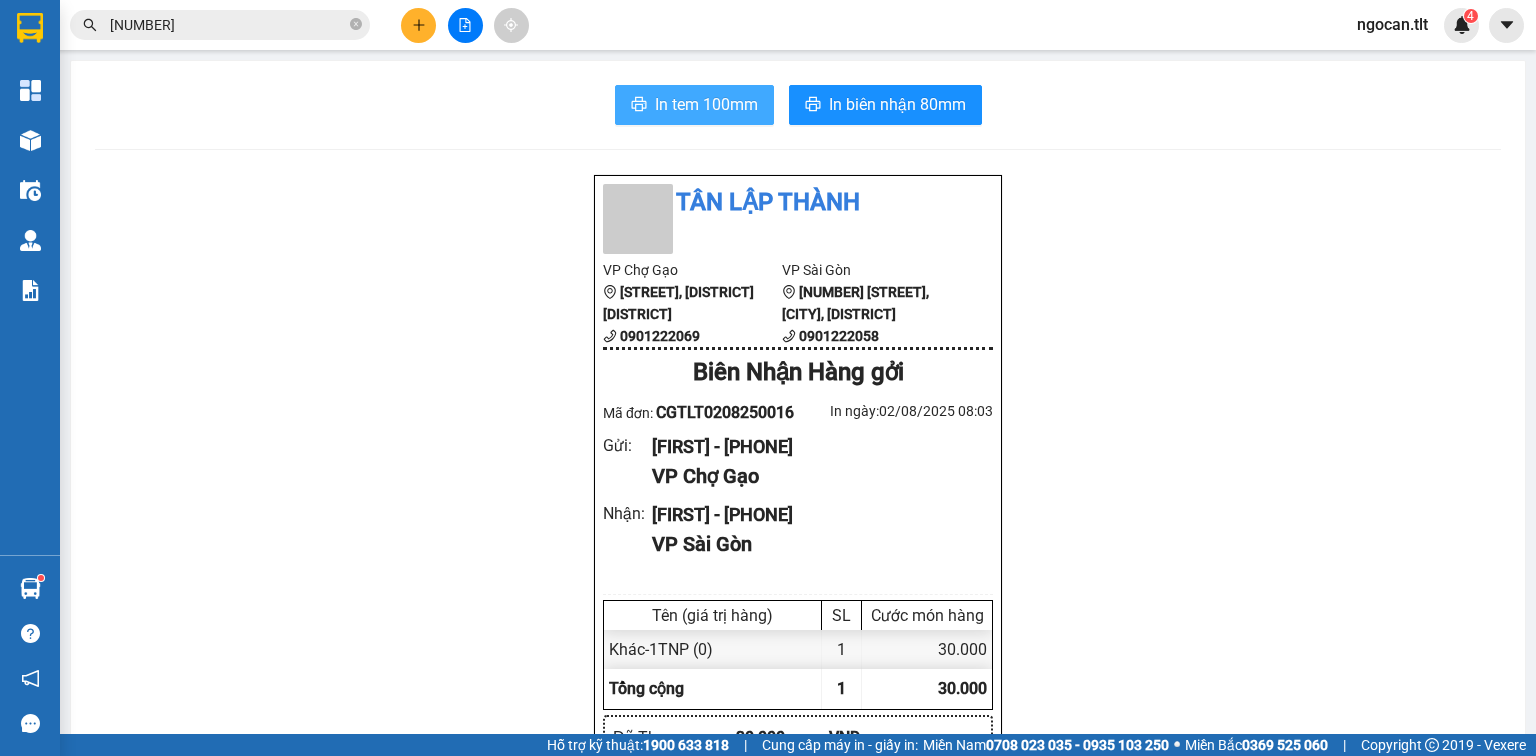 scroll, scrollTop: 0, scrollLeft: 0, axis: both 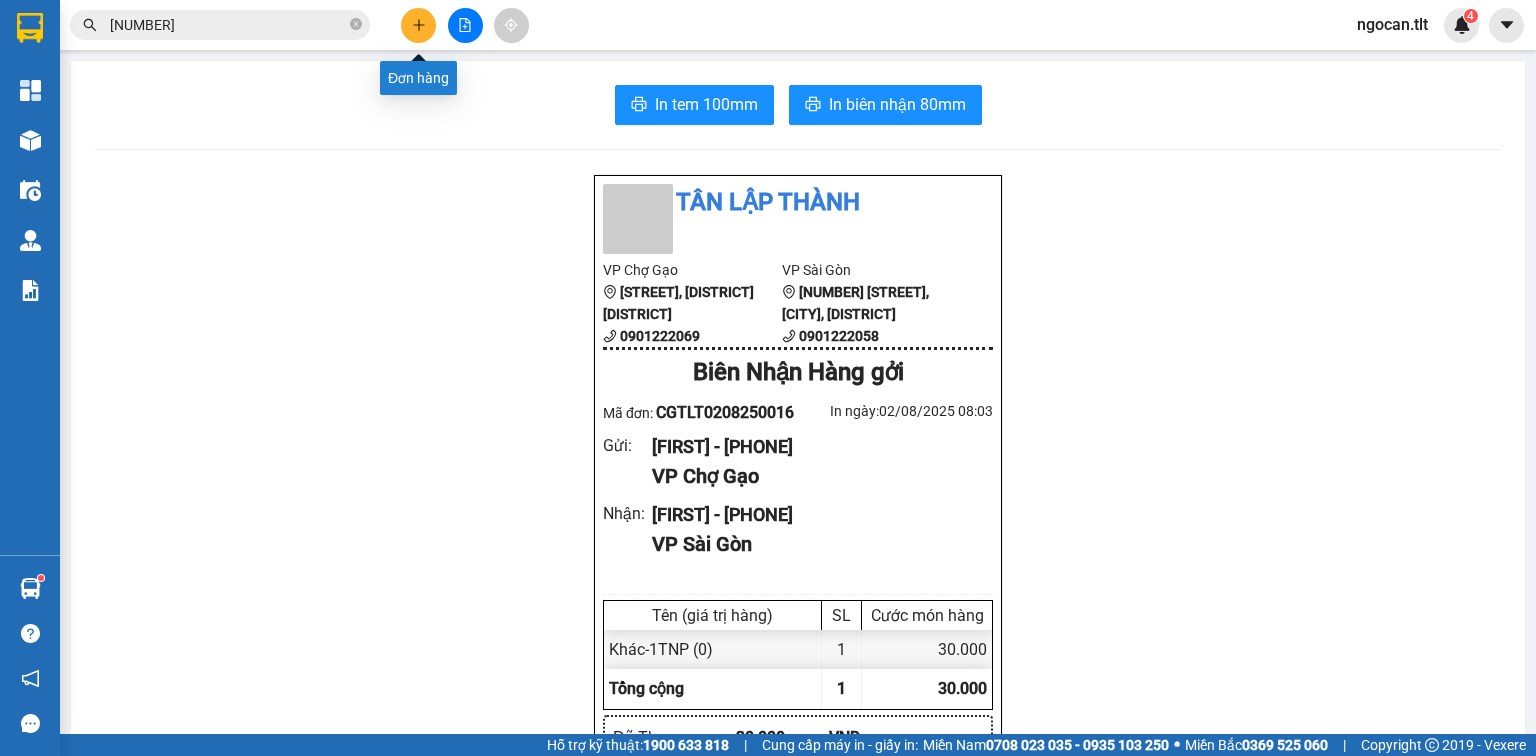 click 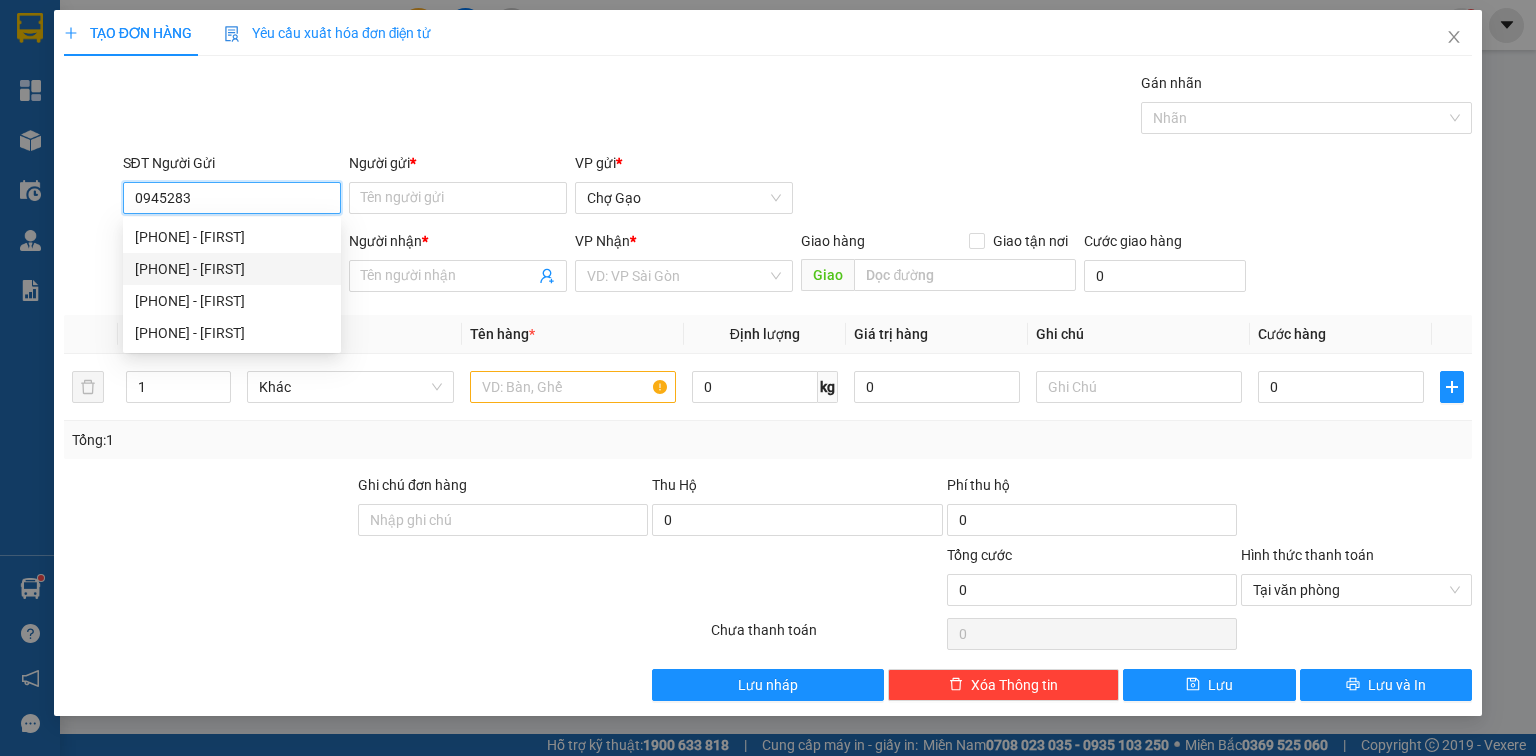 click on "[PHONE] - [FIRST]" at bounding box center [232, 269] 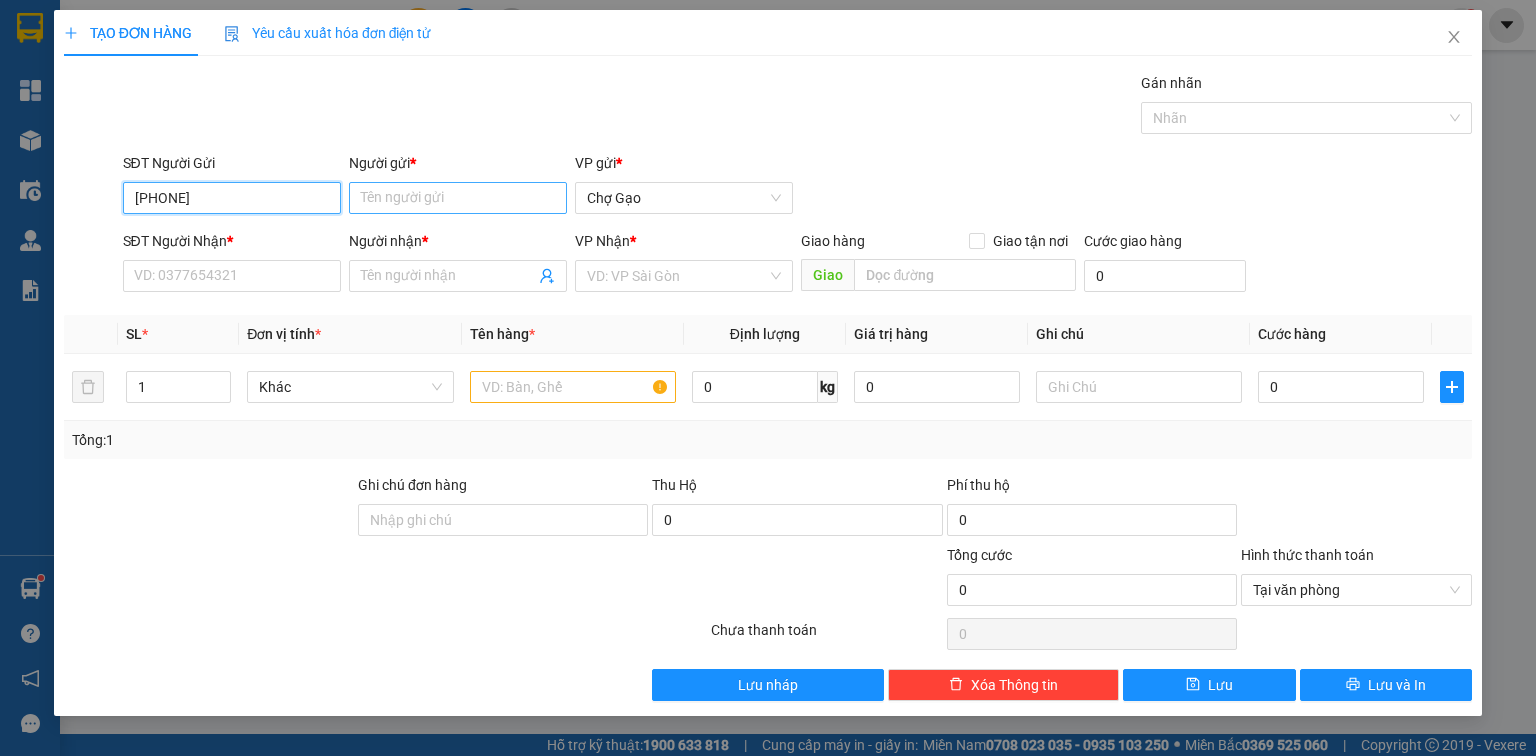 type on "[PHONE]" 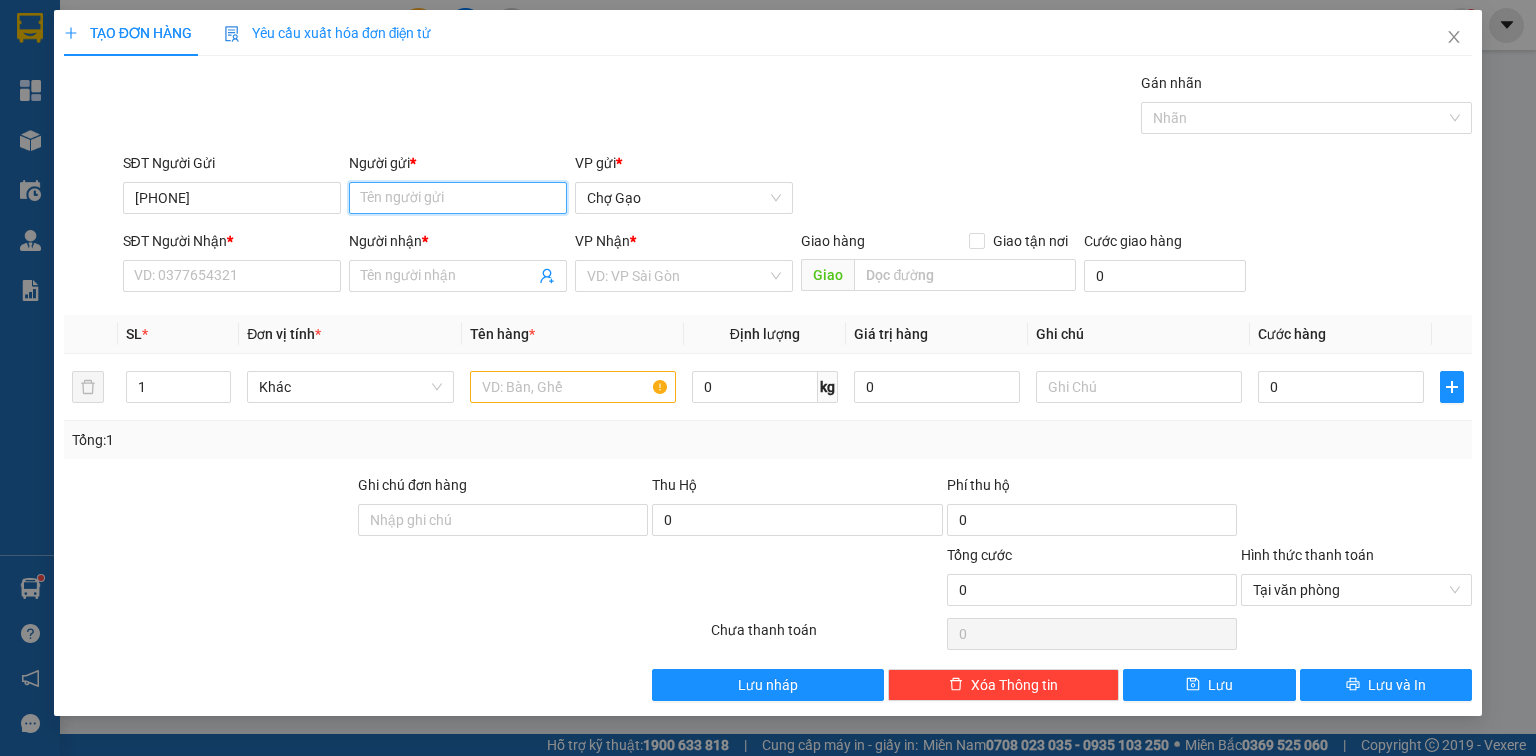 click on "Người gửi  *" at bounding box center [458, 198] 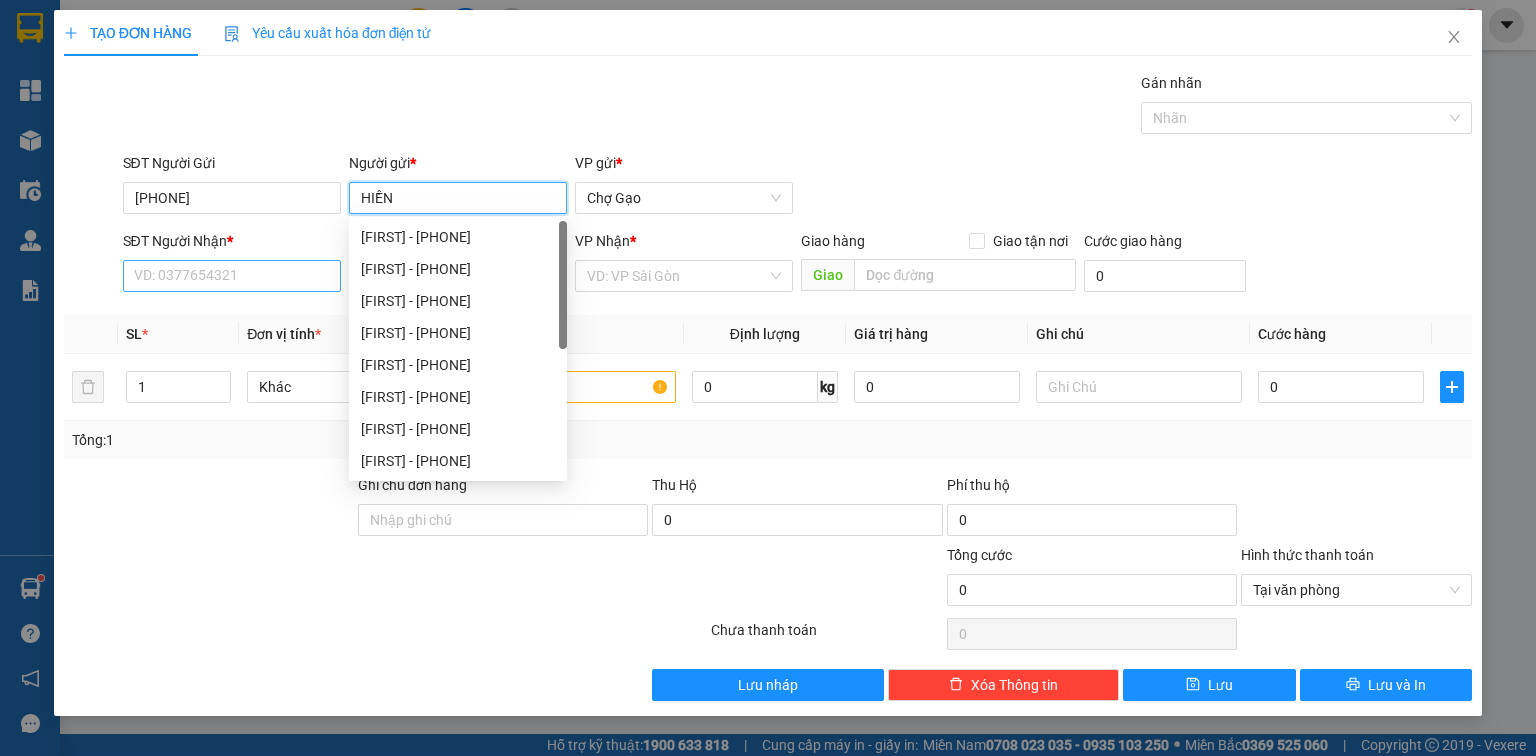 type on "HIỀN" 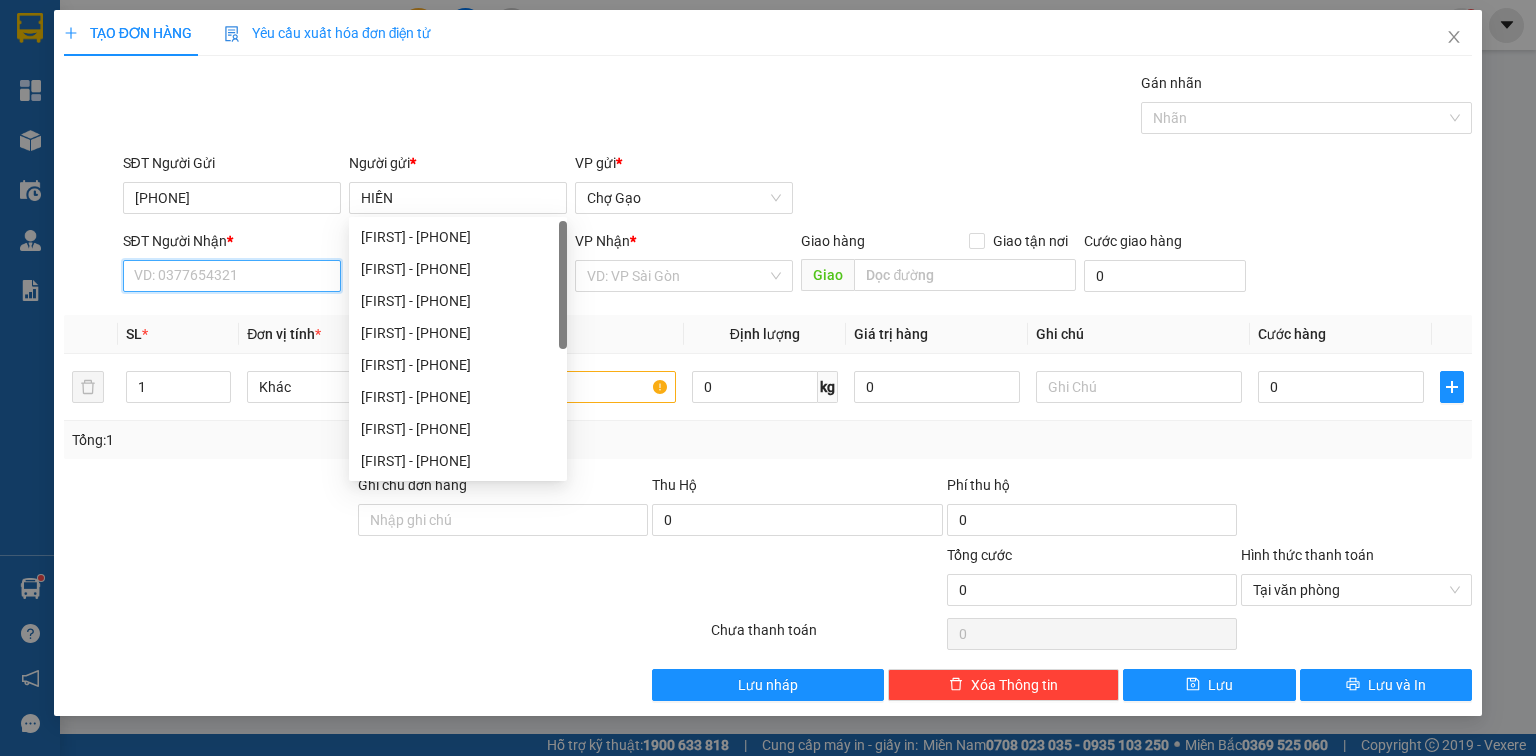 click on "SĐT Người Nhận  *" at bounding box center [232, 276] 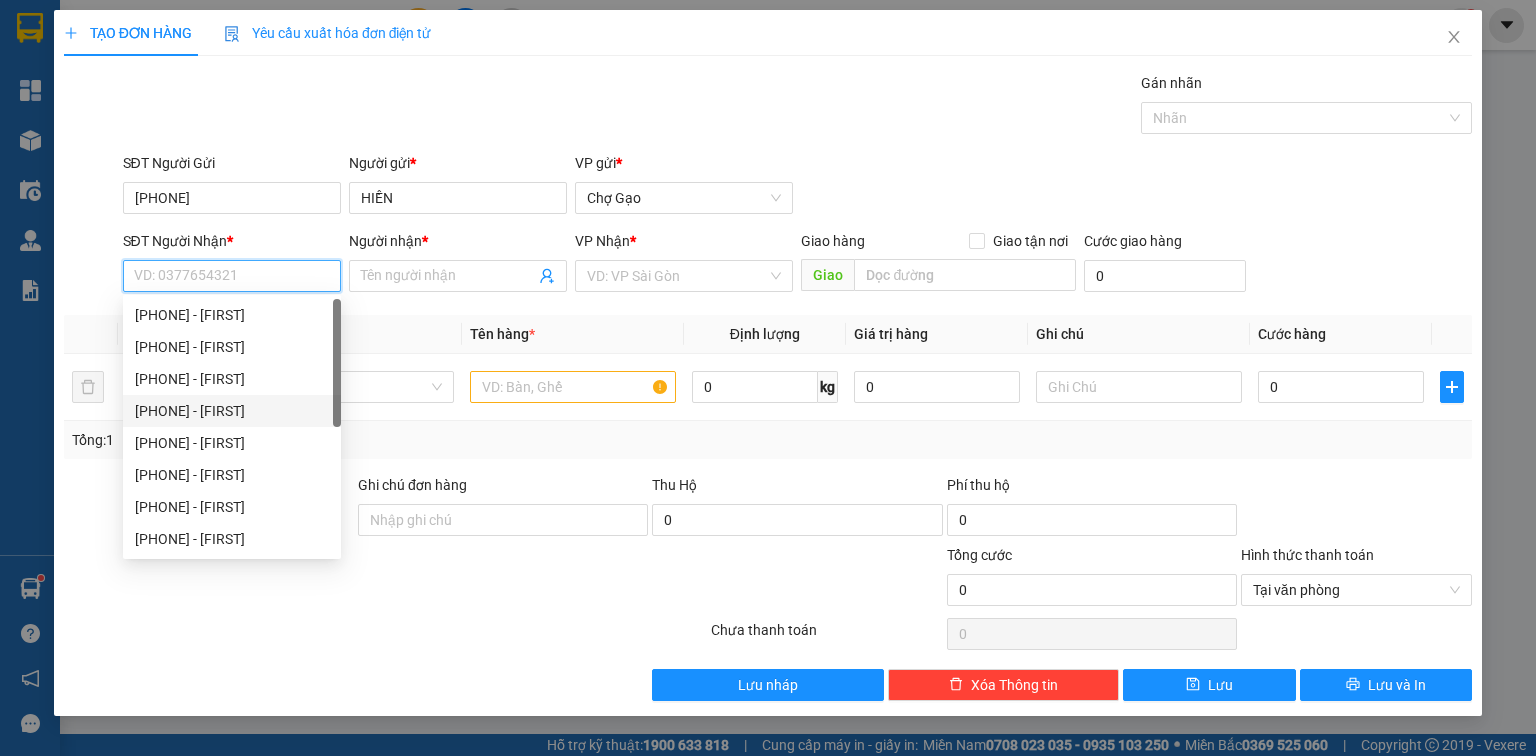 click on "[PHONE] - [FIRST]" at bounding box center [232, 411] 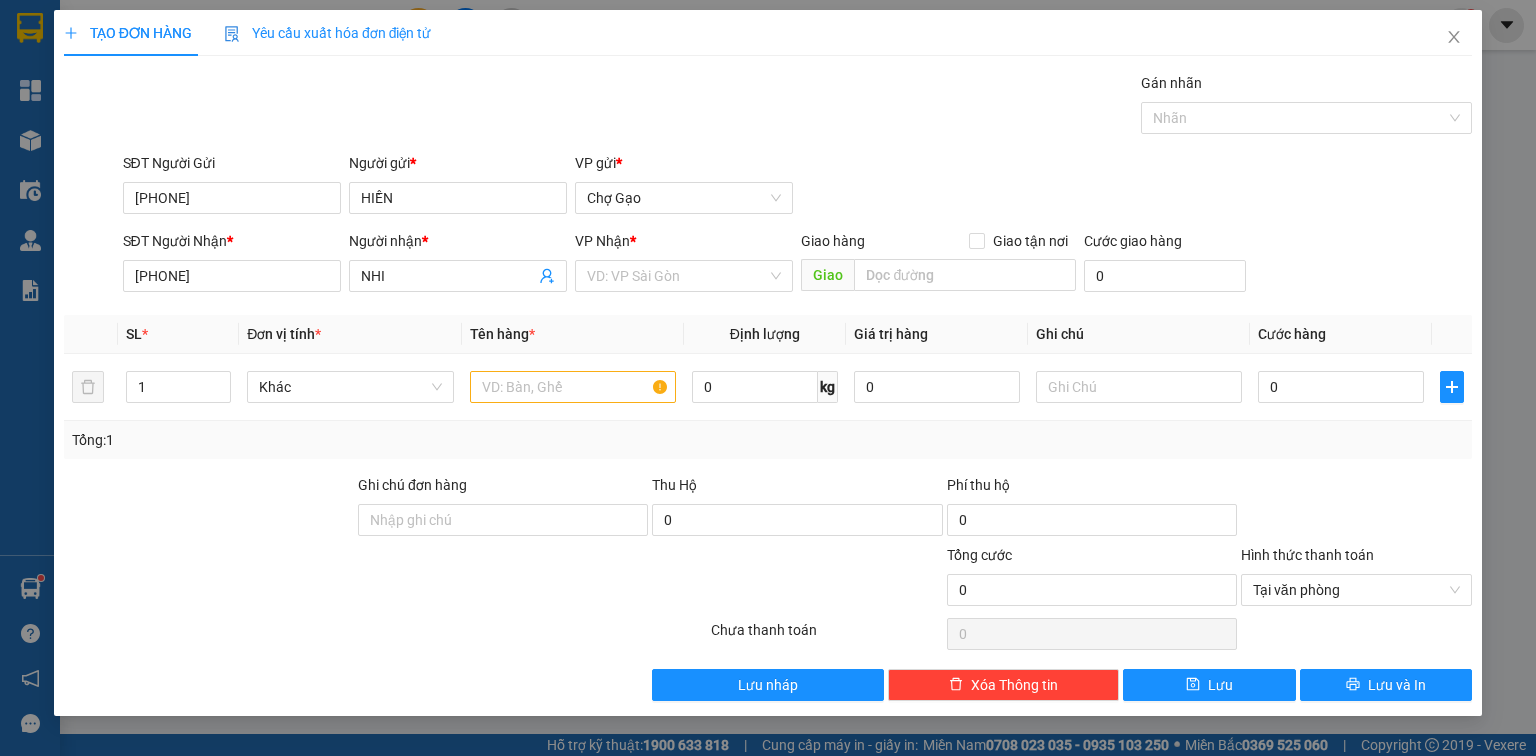 click at bounding box center (677, 276) 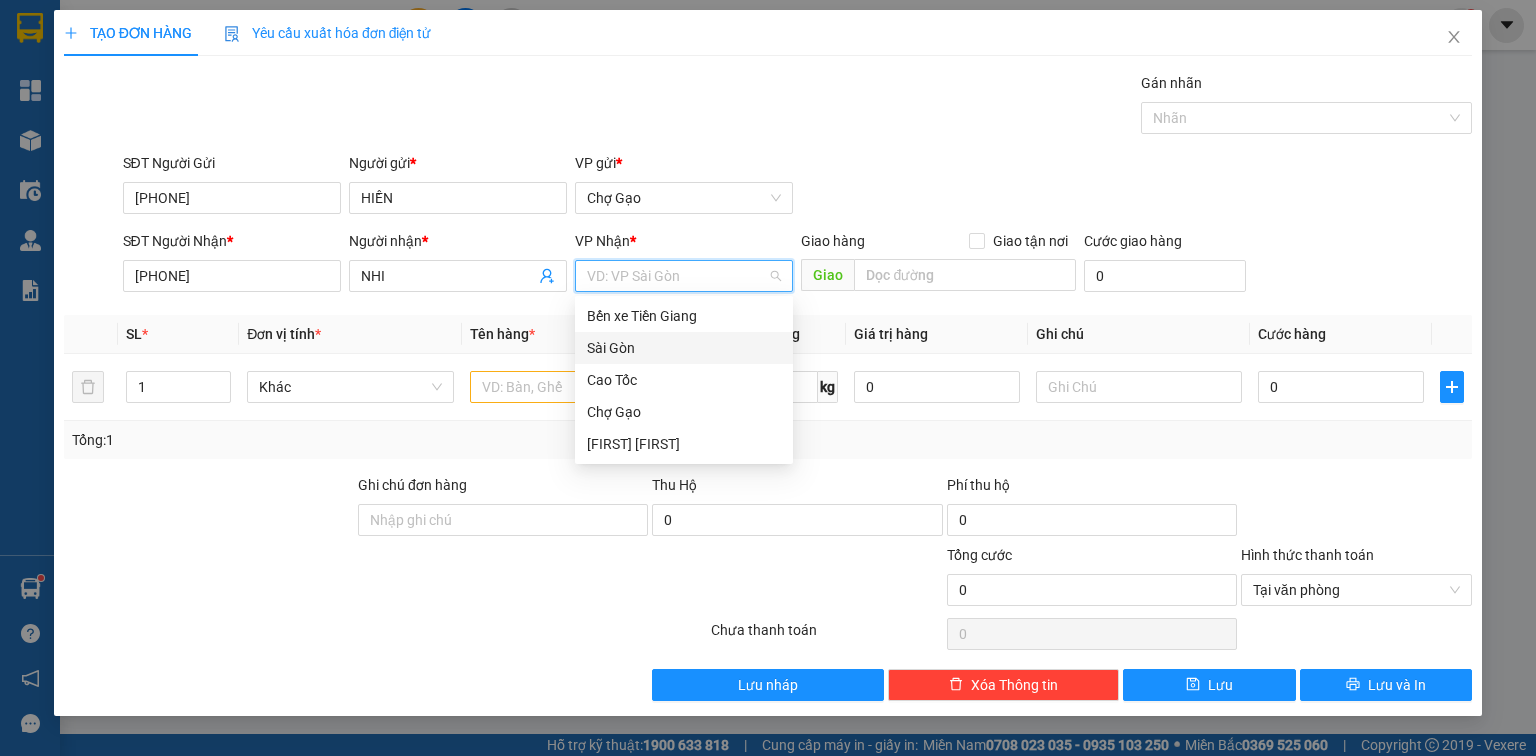 click on "Sài Gòn" at bounding box center [684, 348] 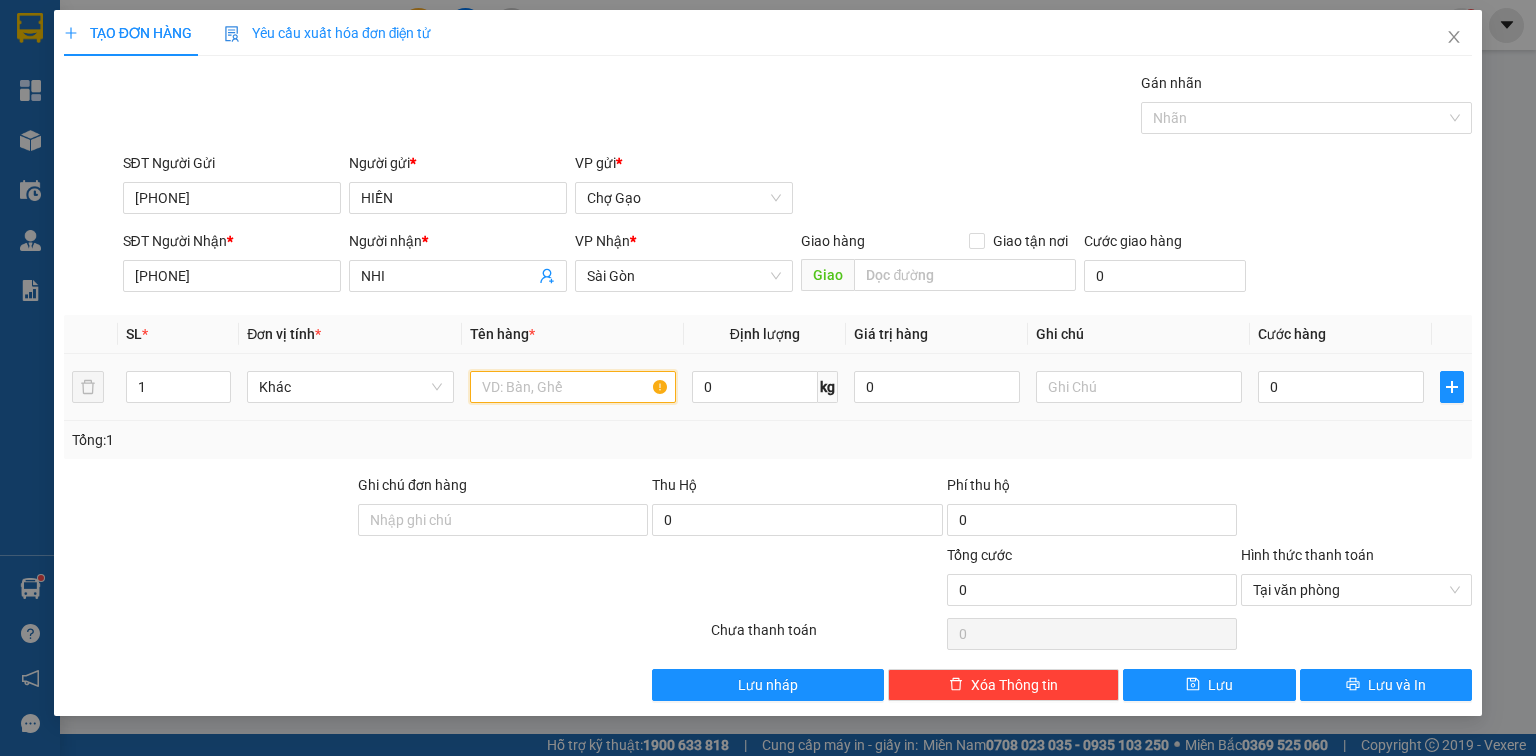 drag, startPoint x: 515, startPoint y: 374, endPoint x: 518, endPoint y: 362, distance: 12.369317 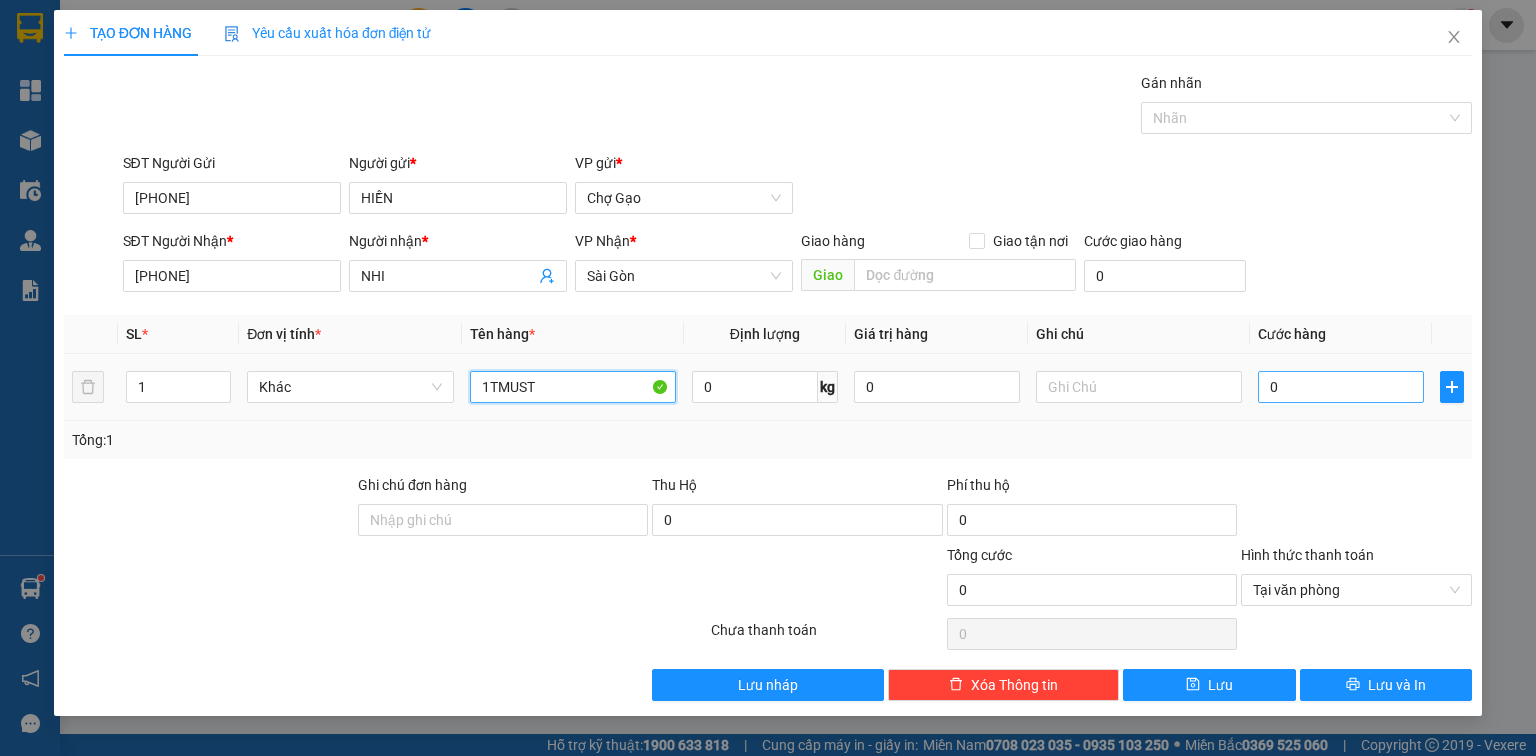 type on "1TMUST" 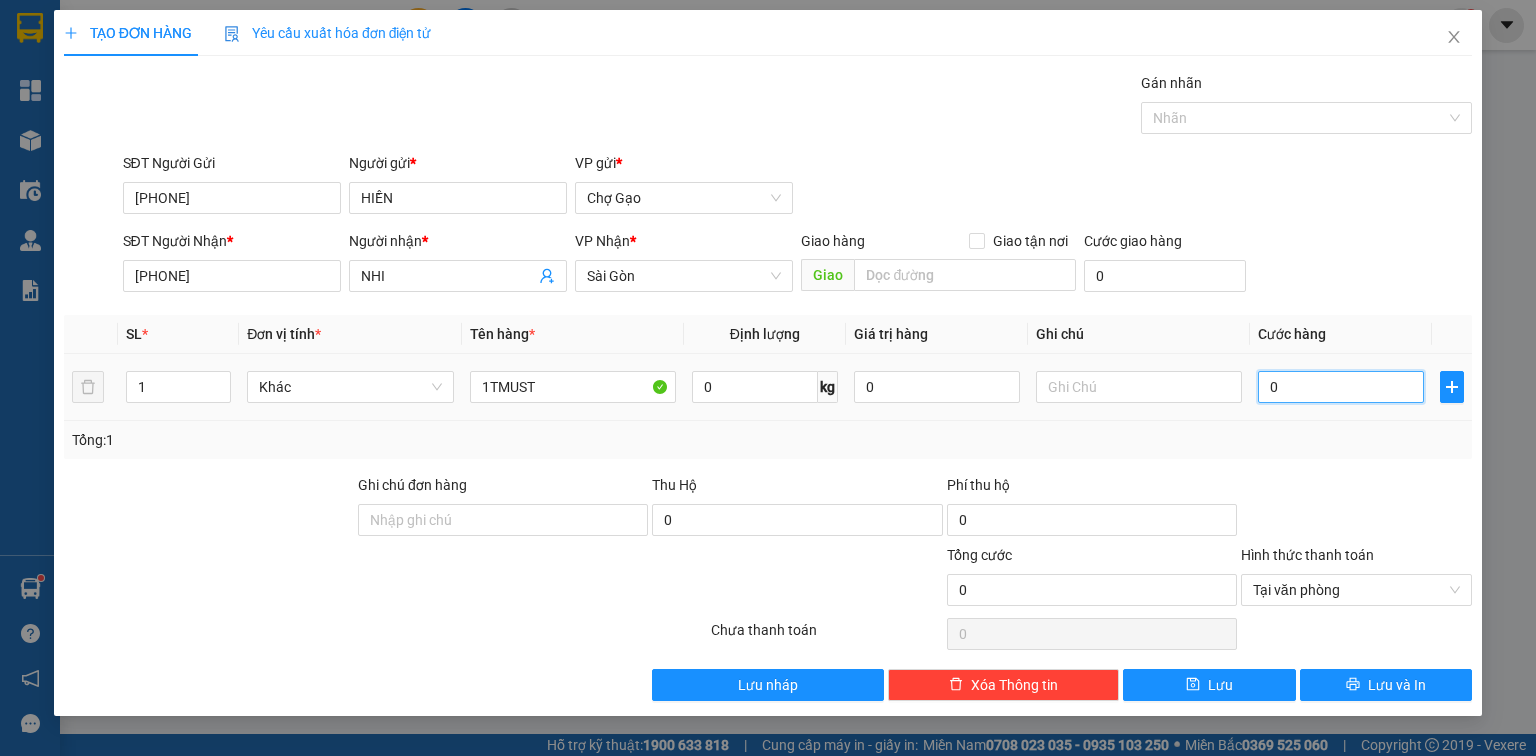 click on "0" at bounding box center (1341, 387) 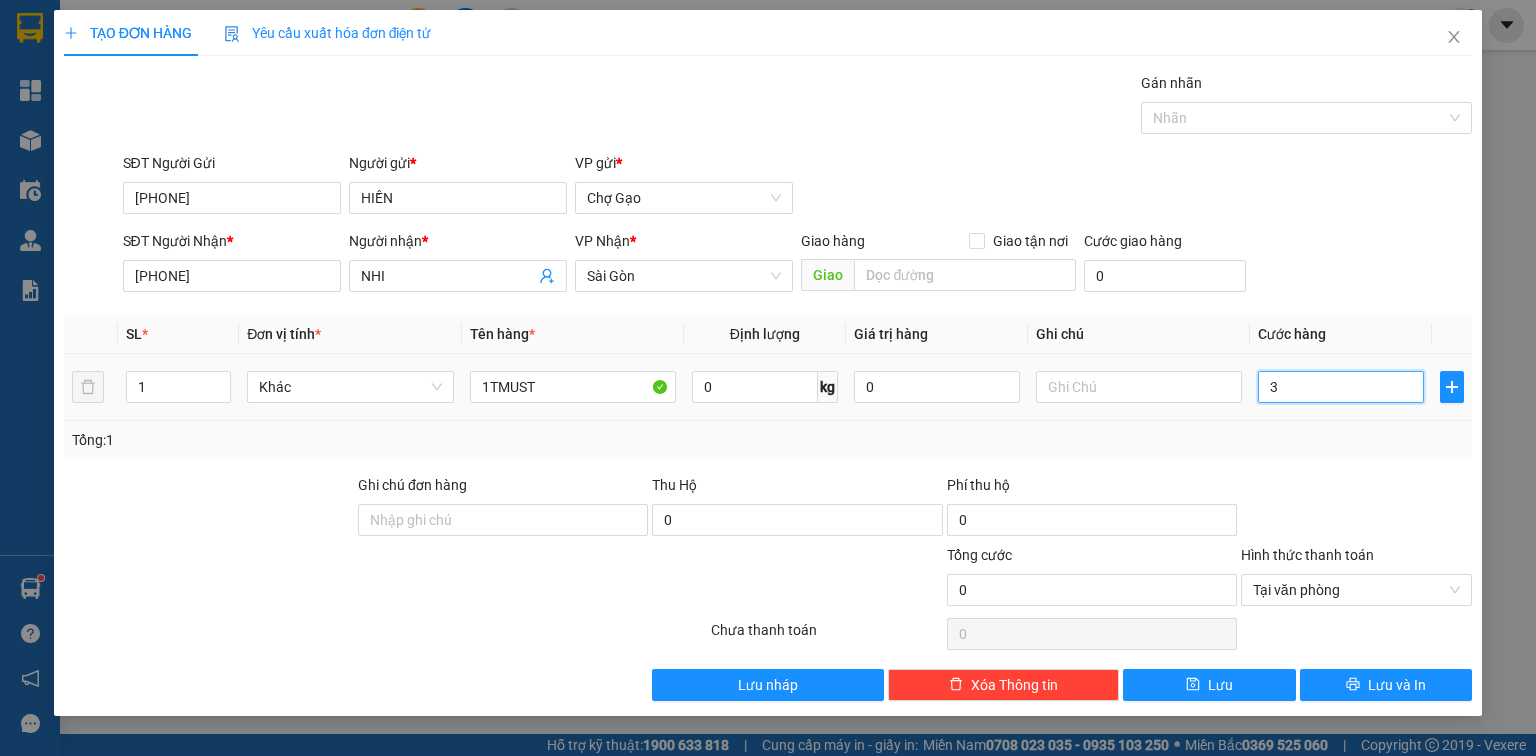 type on "3" 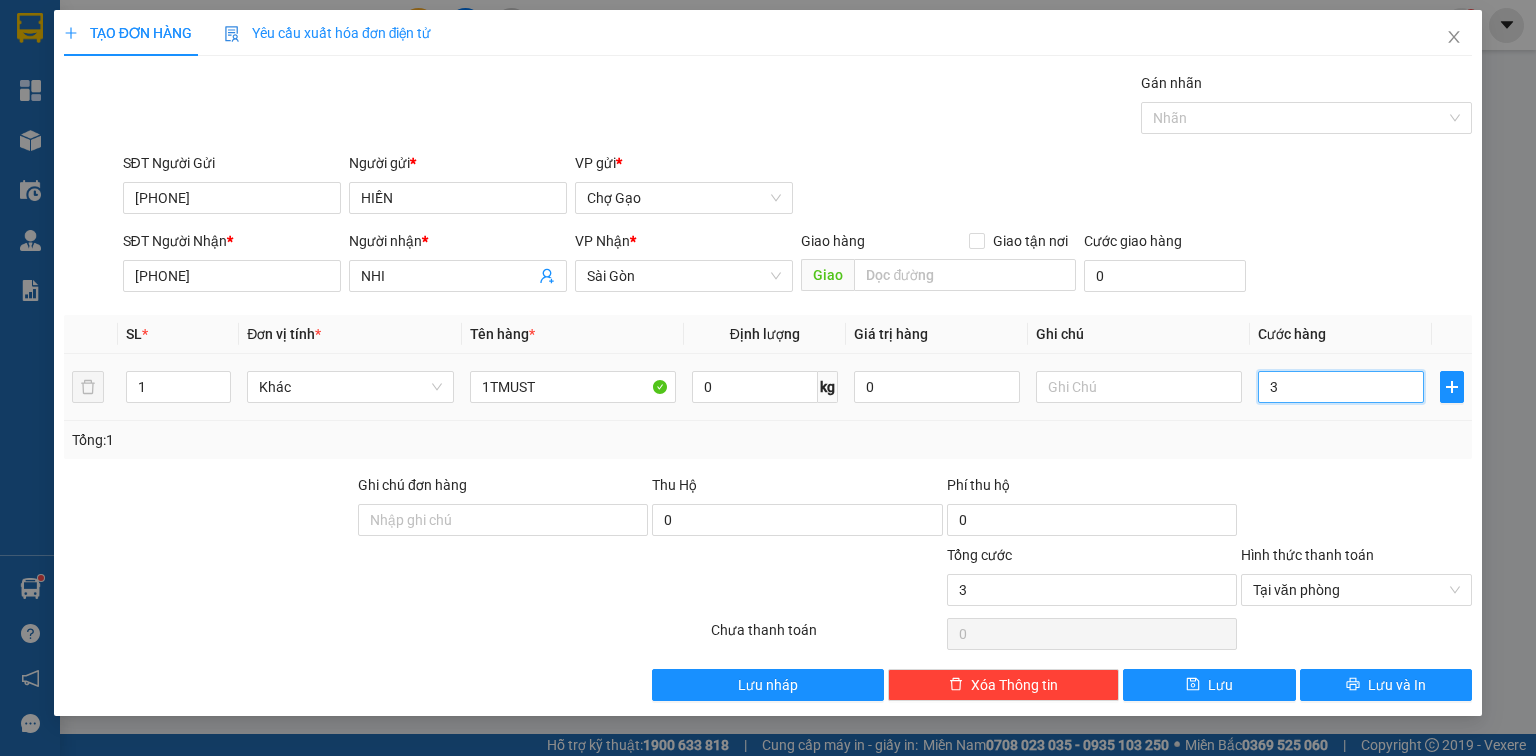 type on "30" 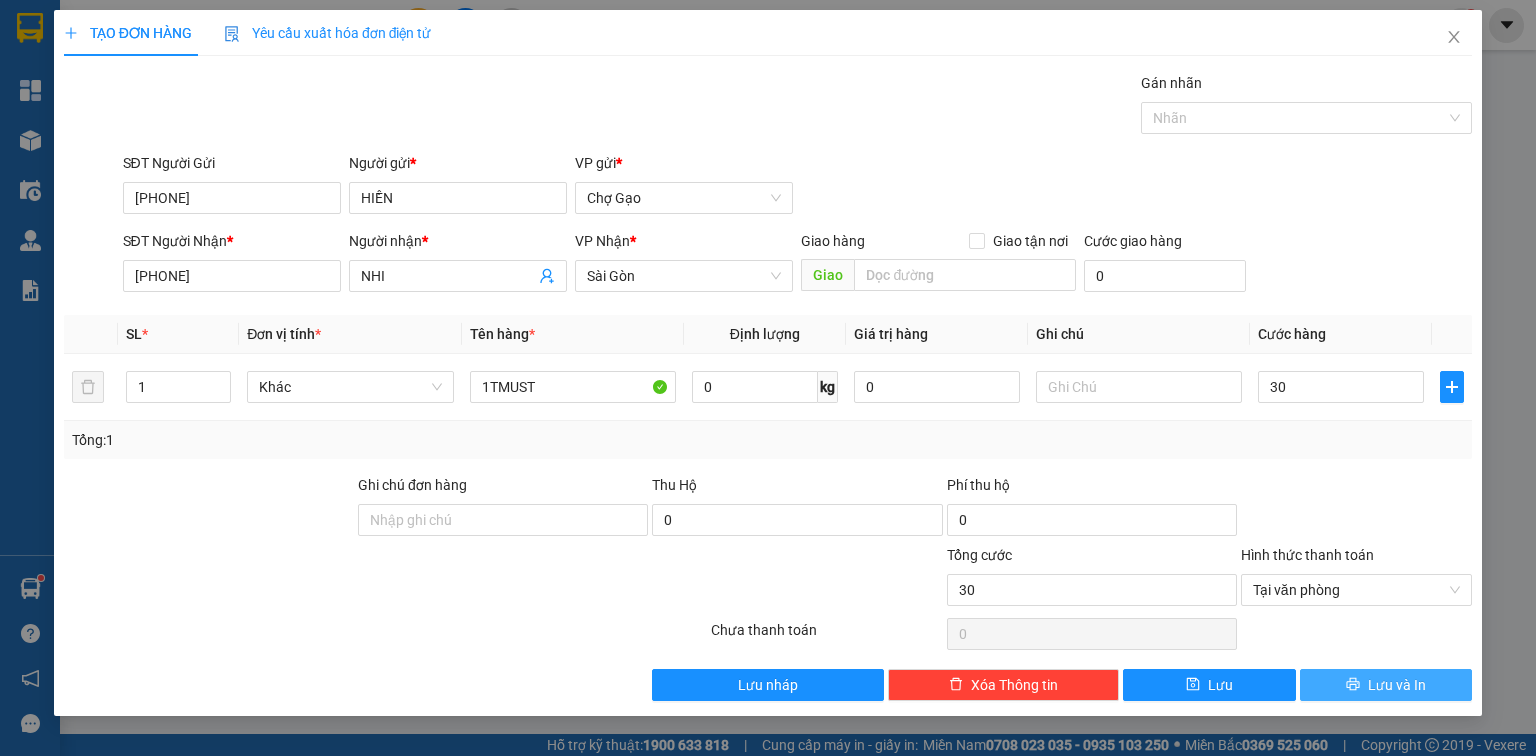 type on "30.000" 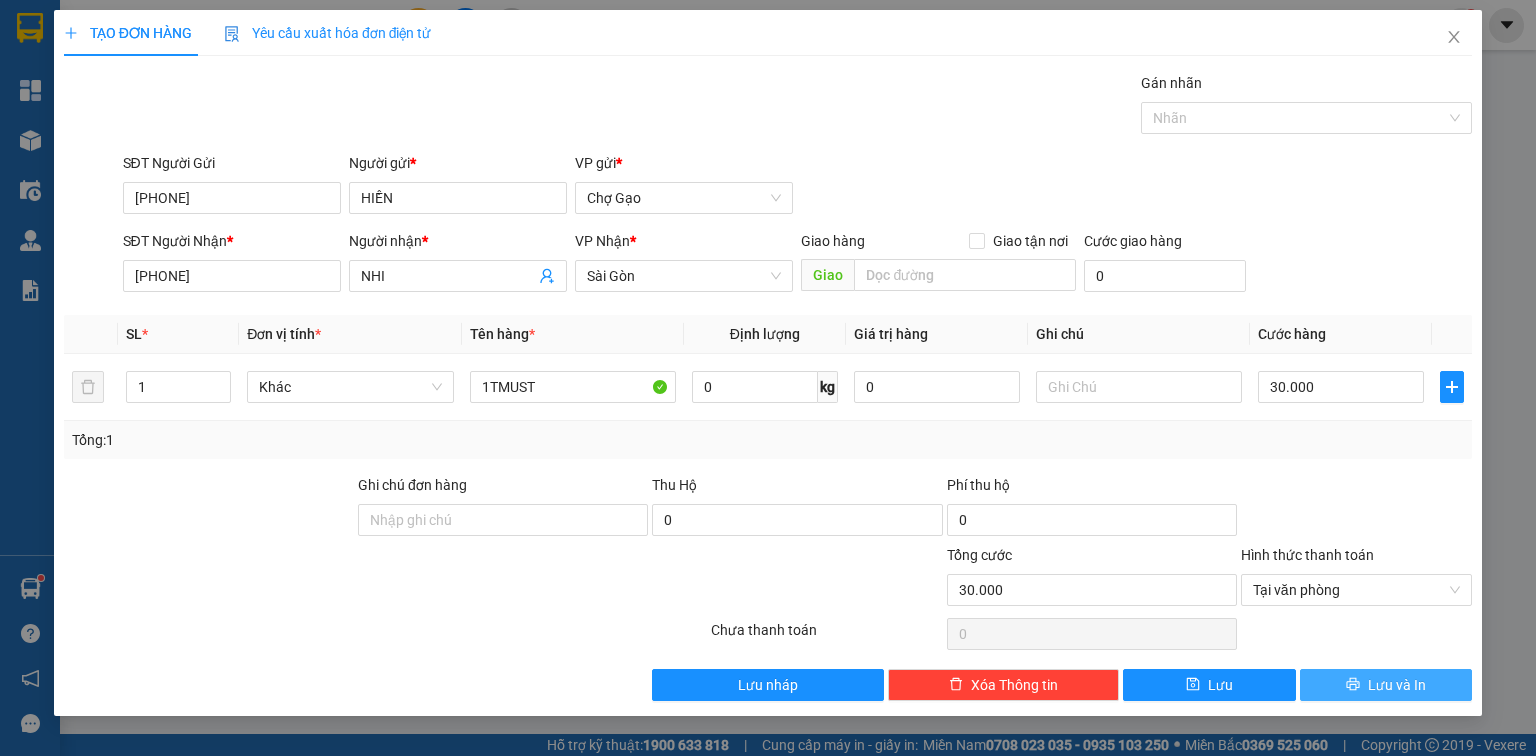 click on "Lưu và In" at bounding box center [1397, 685] 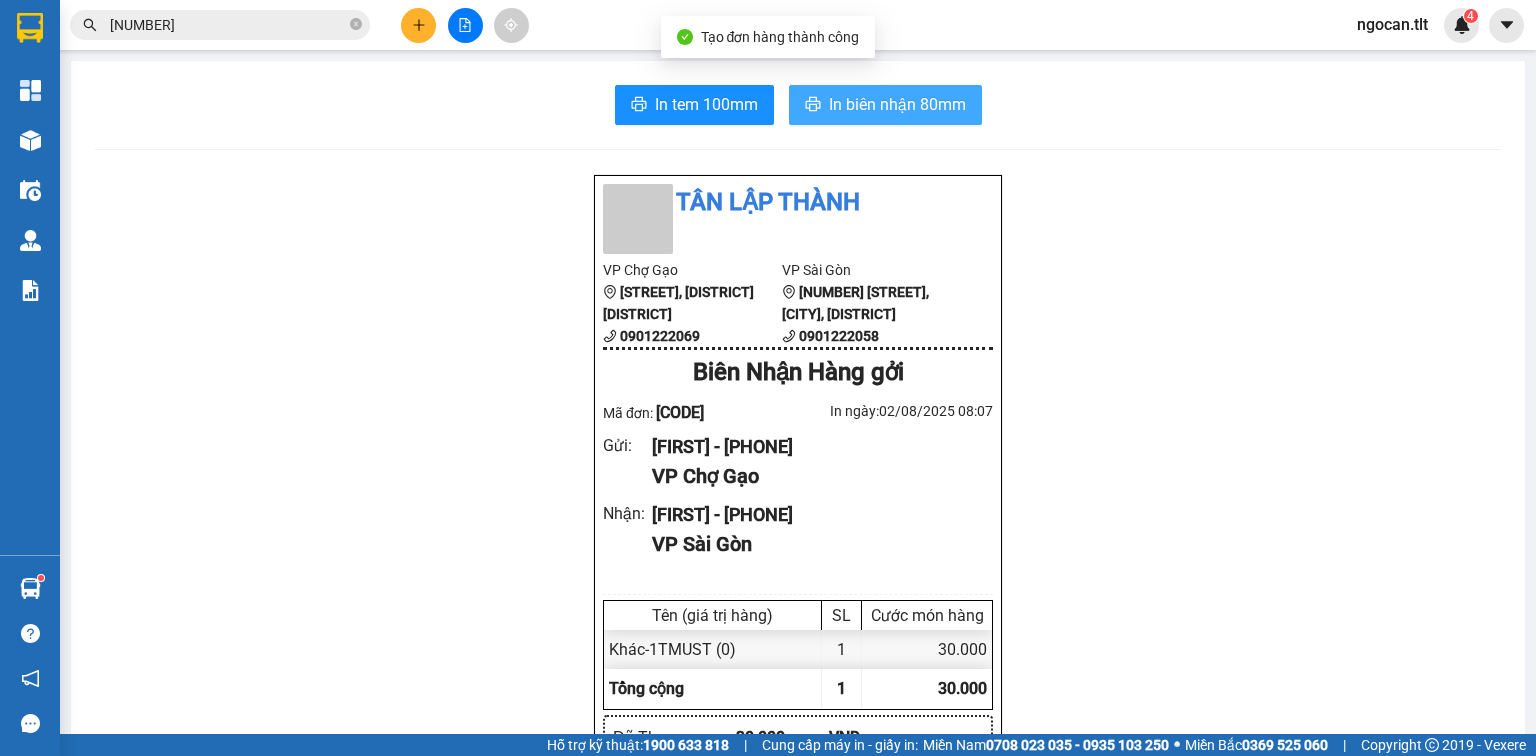 click on "In biên nhận 80mm" at bounding box center (885, 105) 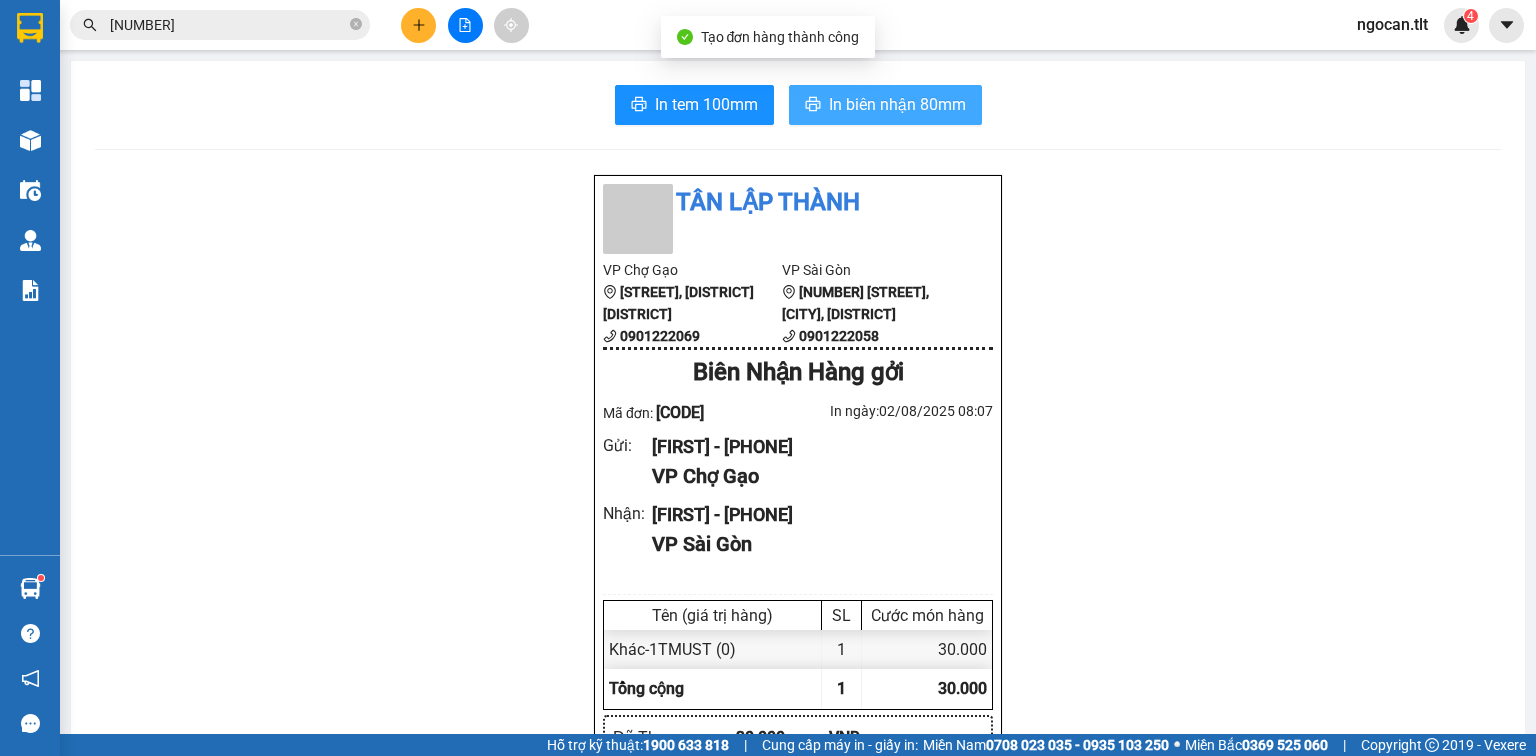 scroll, scrollTop: 0, scrollLeft: 0, axis: both 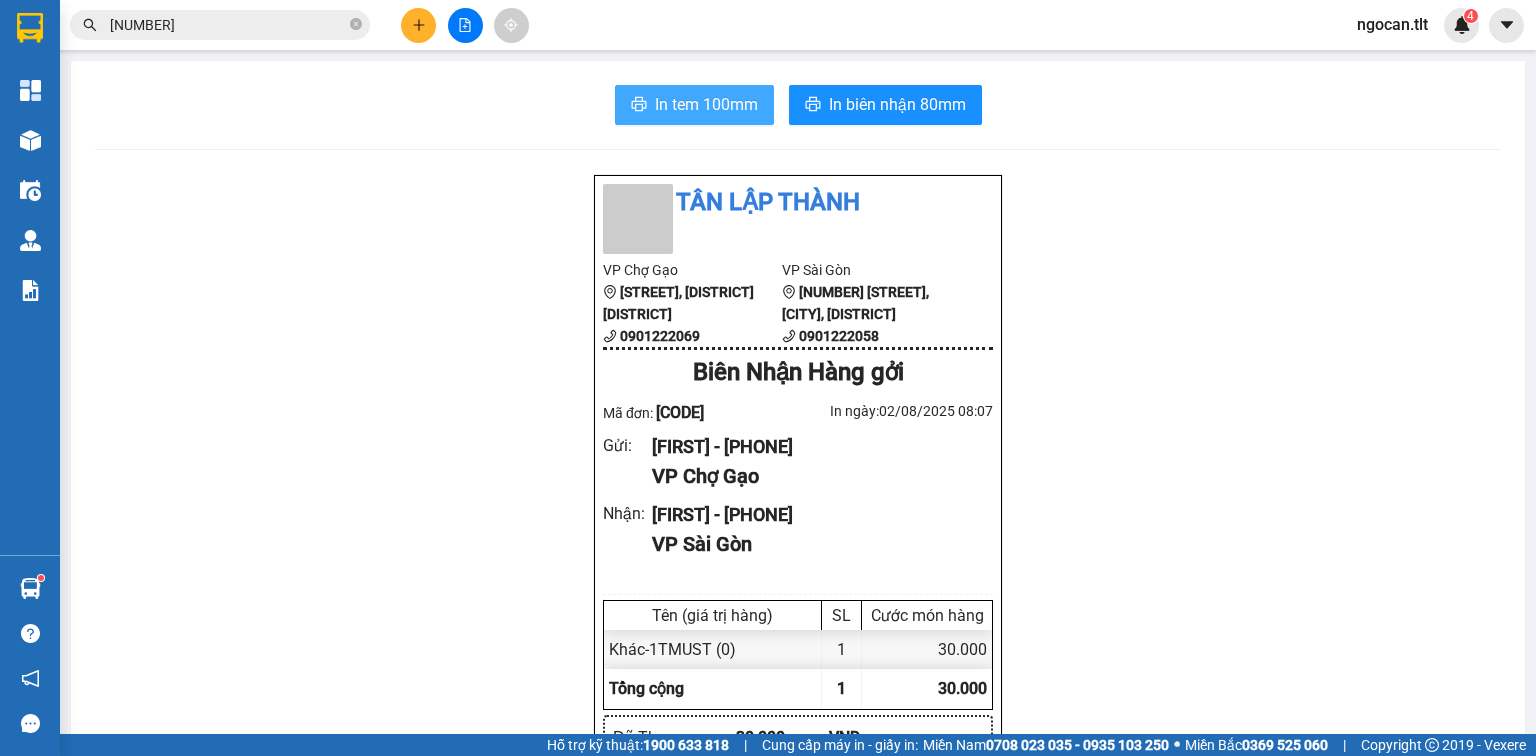 click on "In tem 100mm" at bounding box center (694, 105) 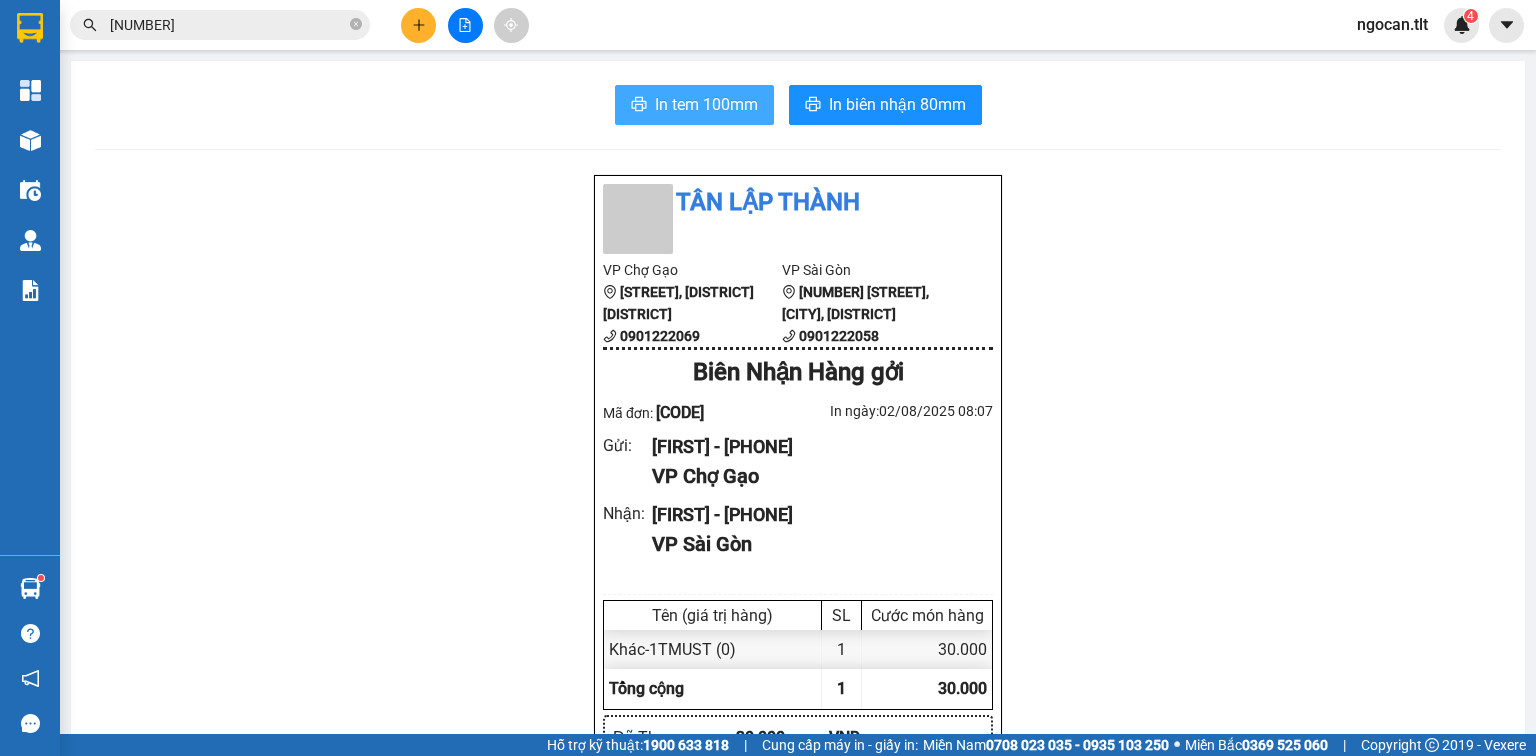 scroll, scrollTop: 0, scrollLeft: 0, axis: both 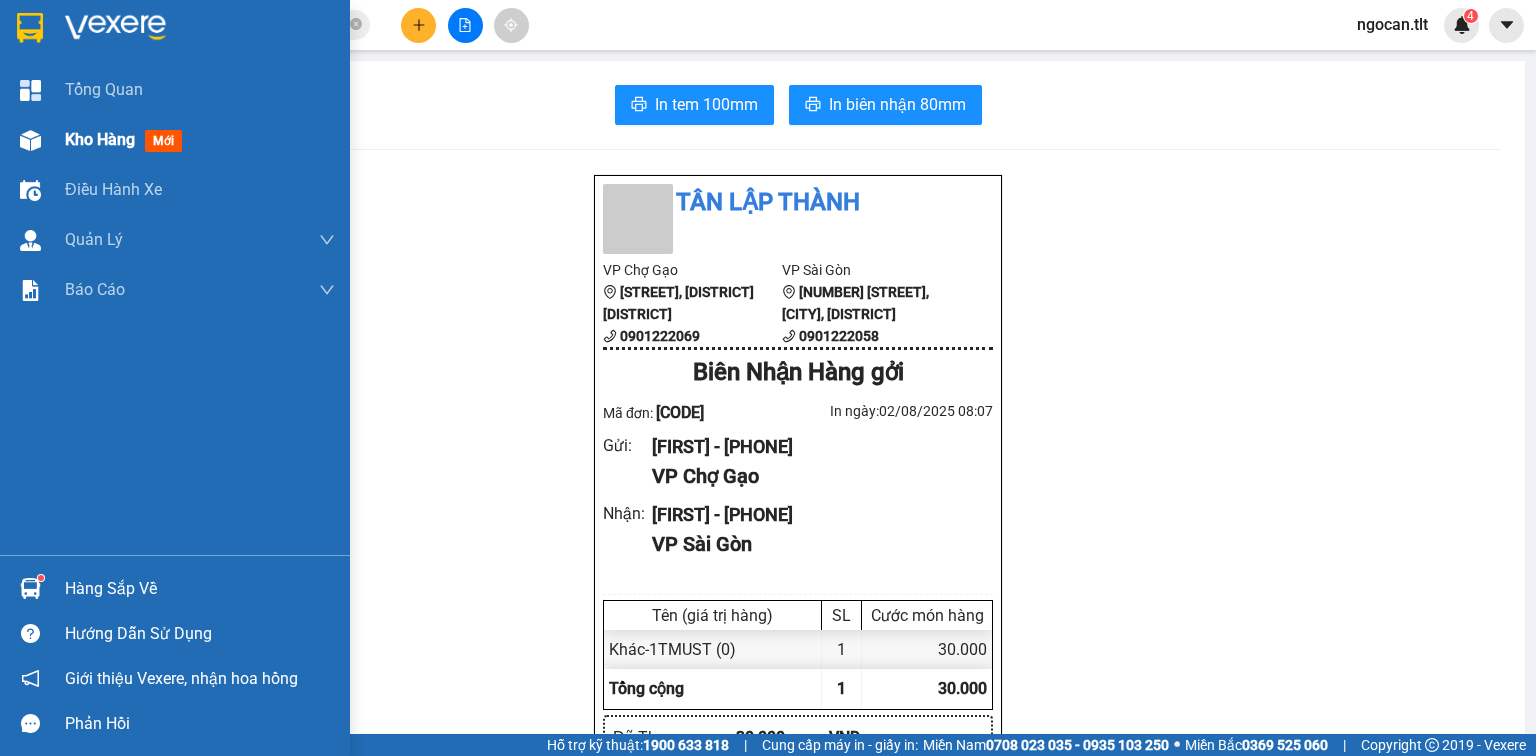 click on "Kho hàng mới" at bounding box center [175, 140] 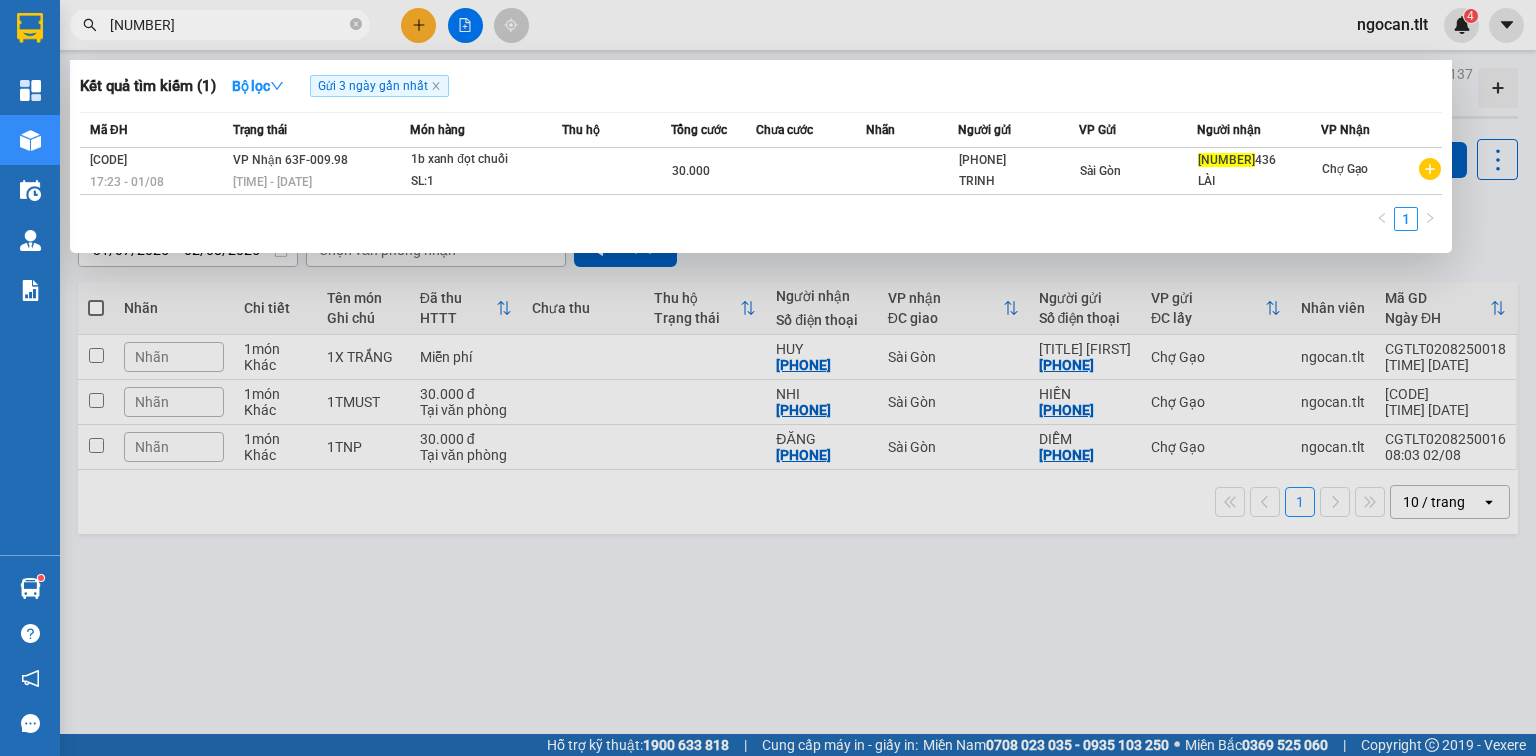 drag, startPoint x: 180, startPoint y: 28, endPoint x: 0, endPoint y: 17, distance: 180.3358 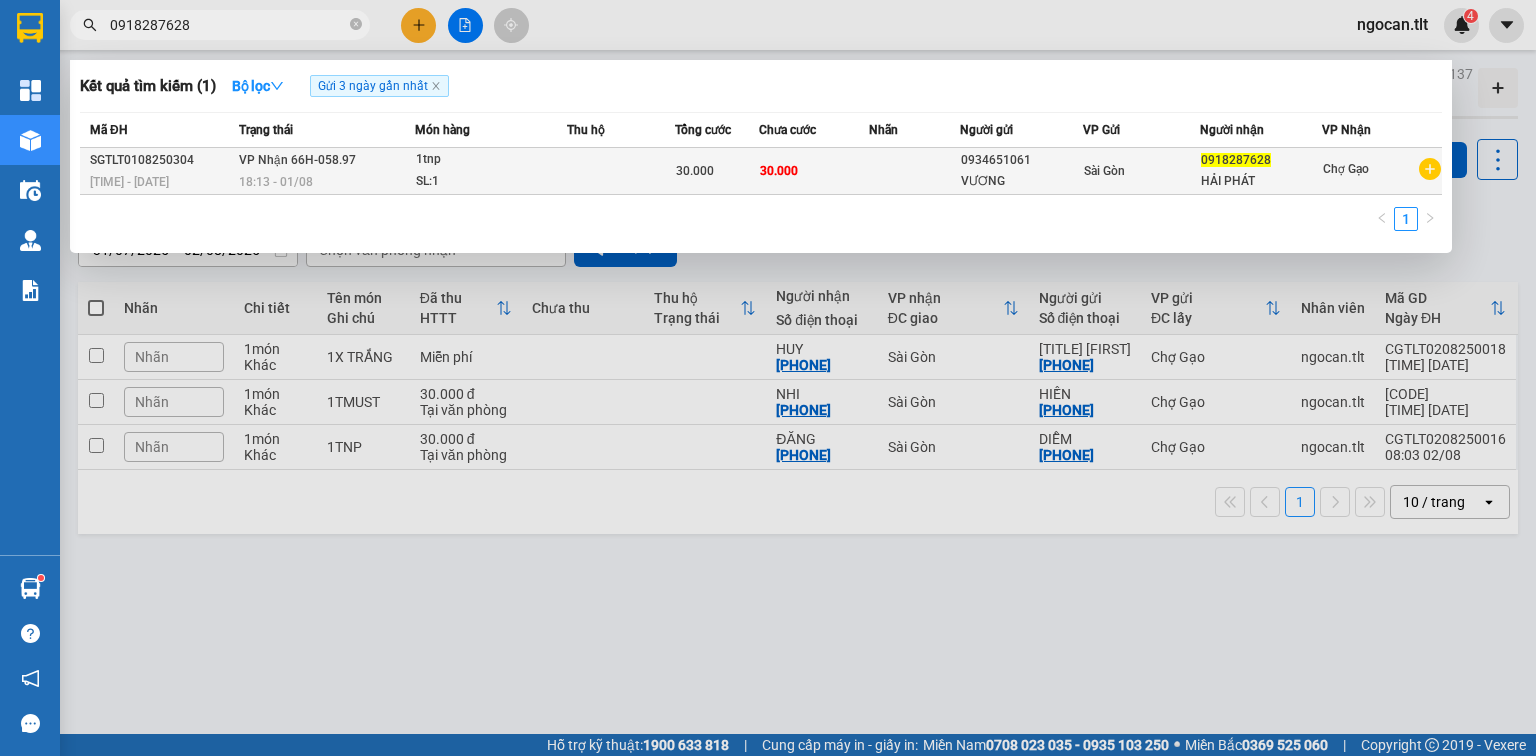 type on "0918287628" 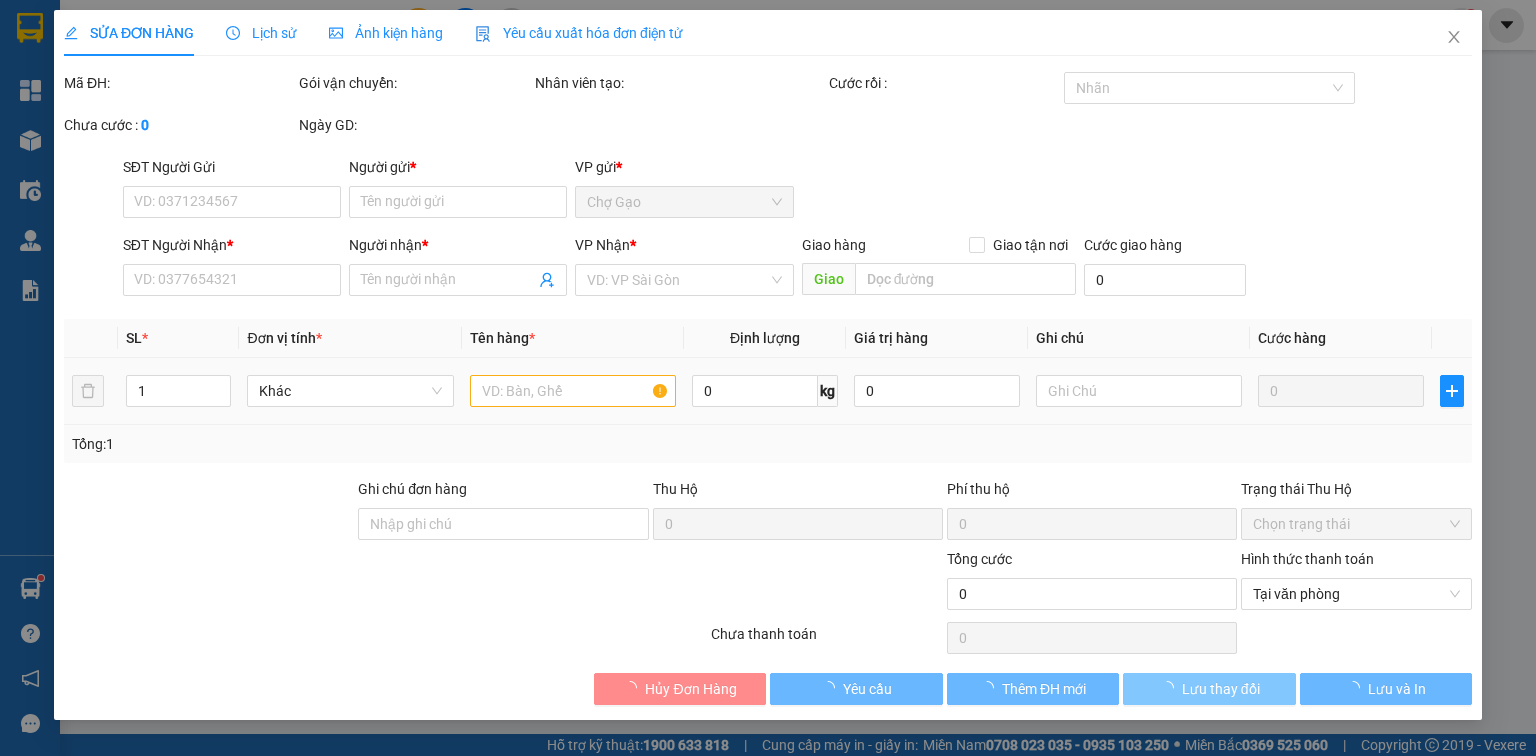 type on "0934651061" 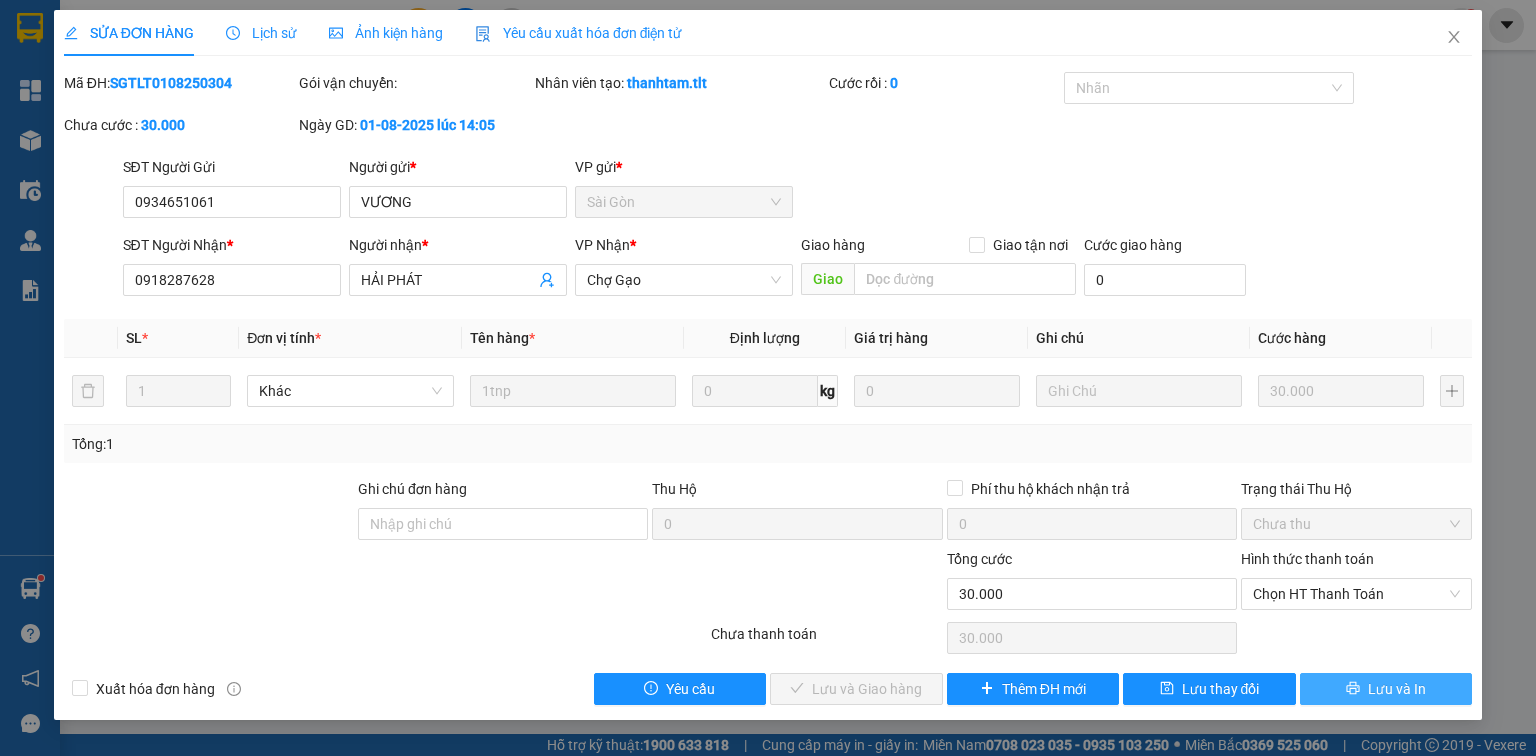click 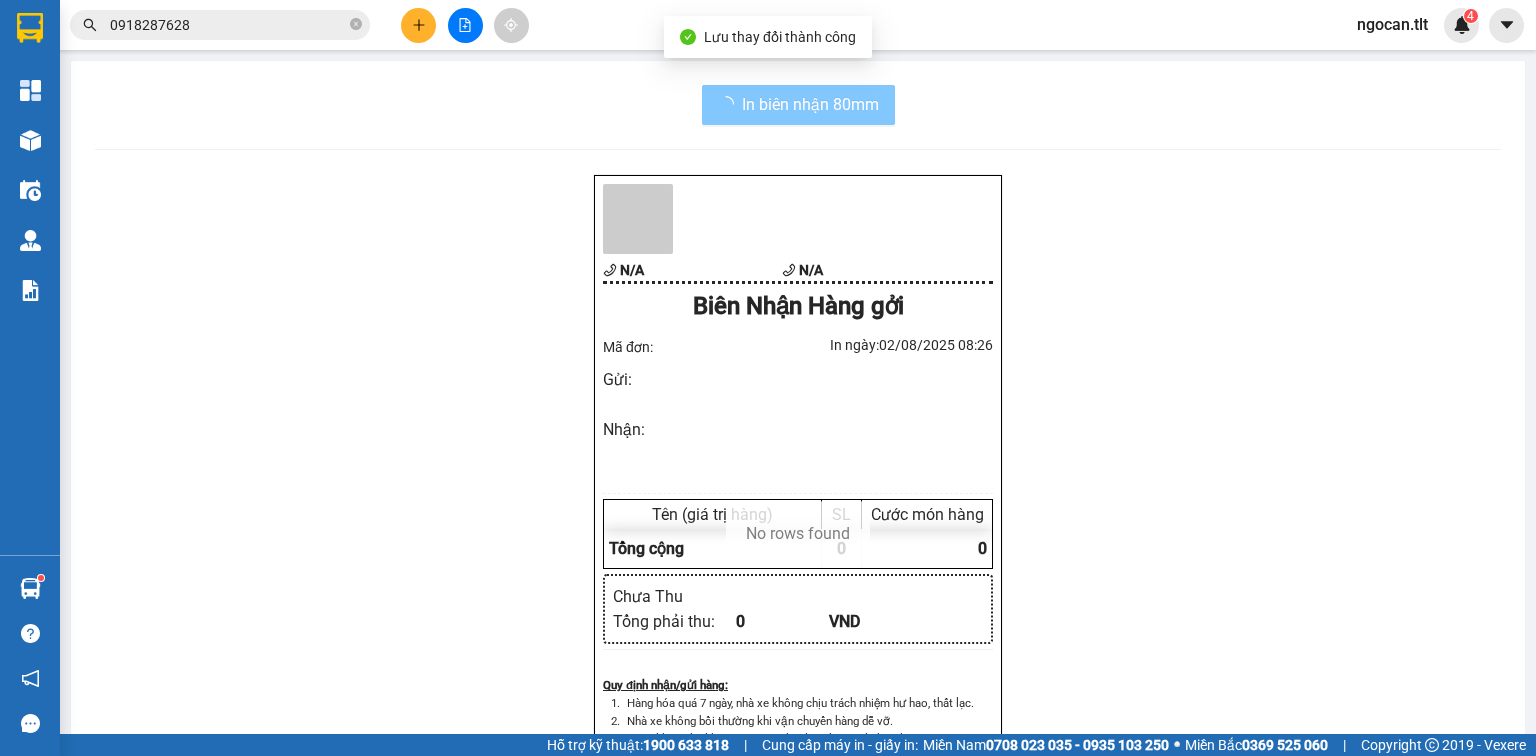 click on "In biên nhận 80mm" at bounding box center [810, 104] 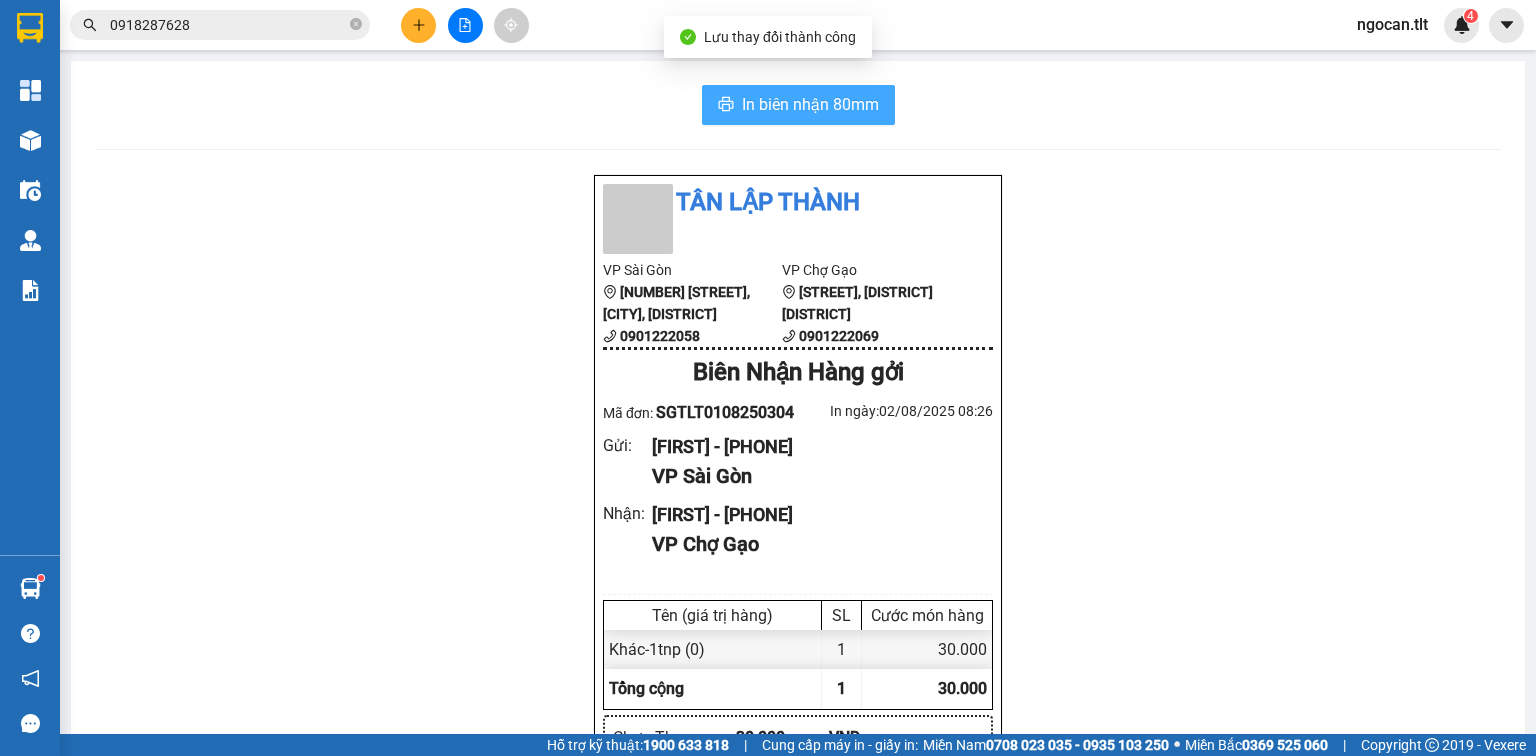 click on "In biên nhận 80mm" at bounding box center [798, 105] 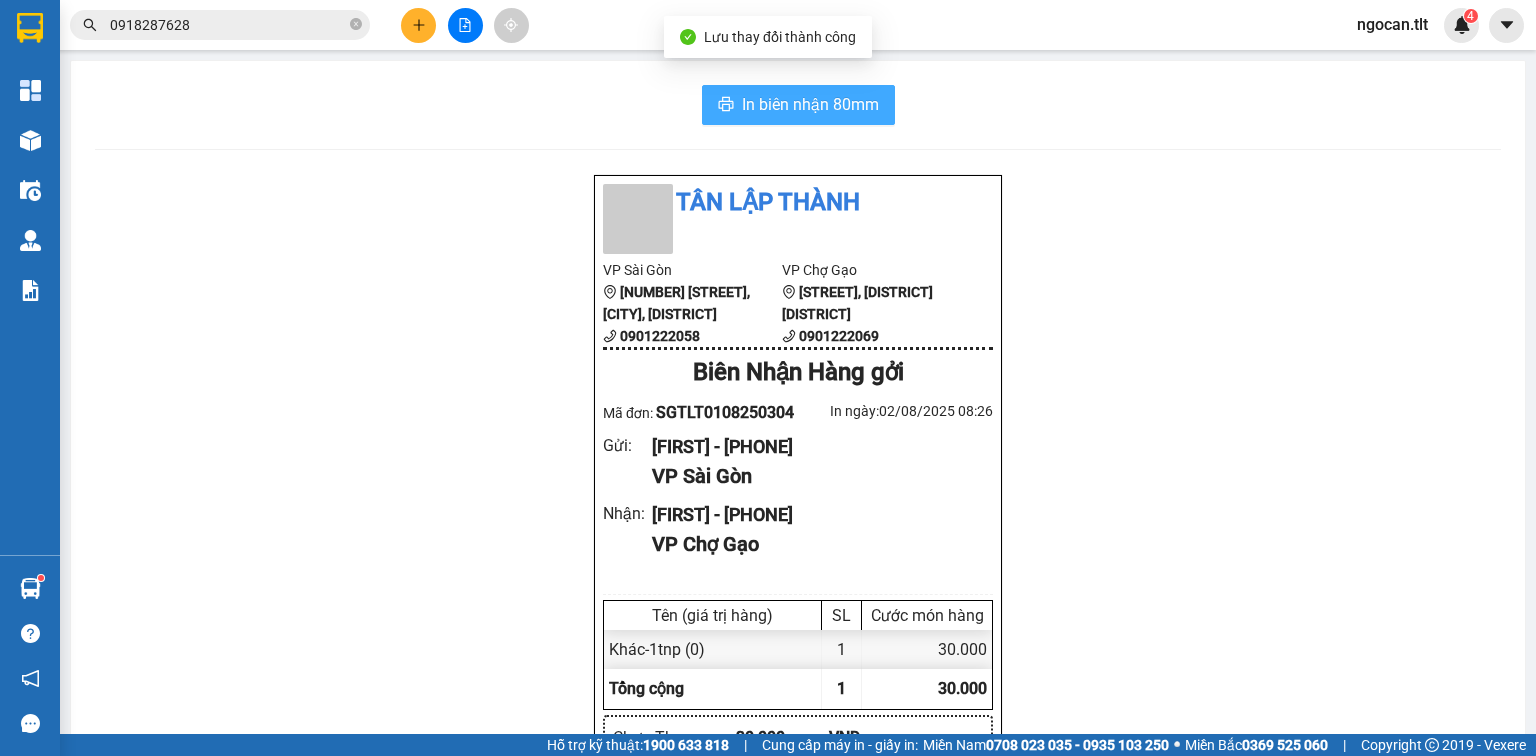 scroll, scrollTop: 0, scrollLeft: 0, axis: both 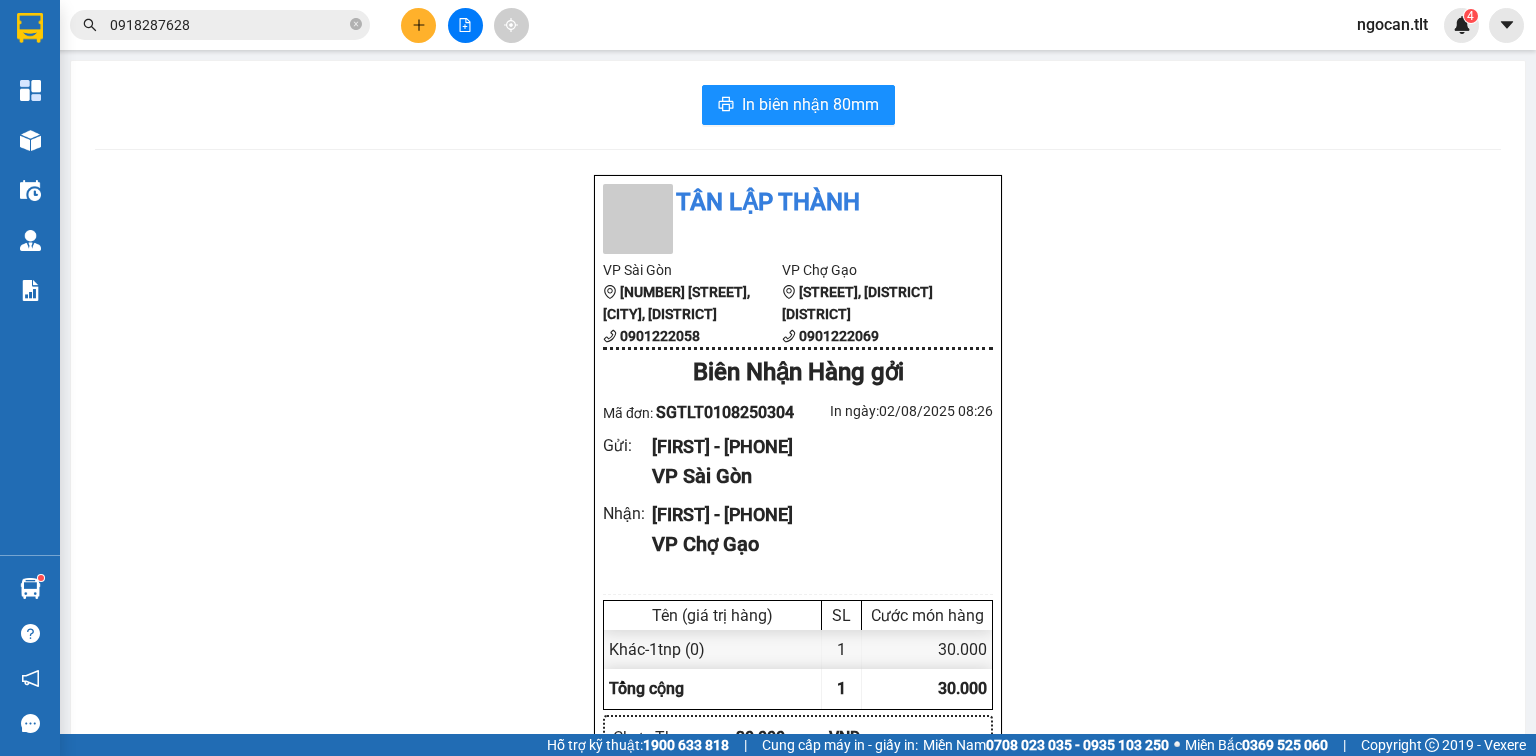 click at bounding box center (465, 25) 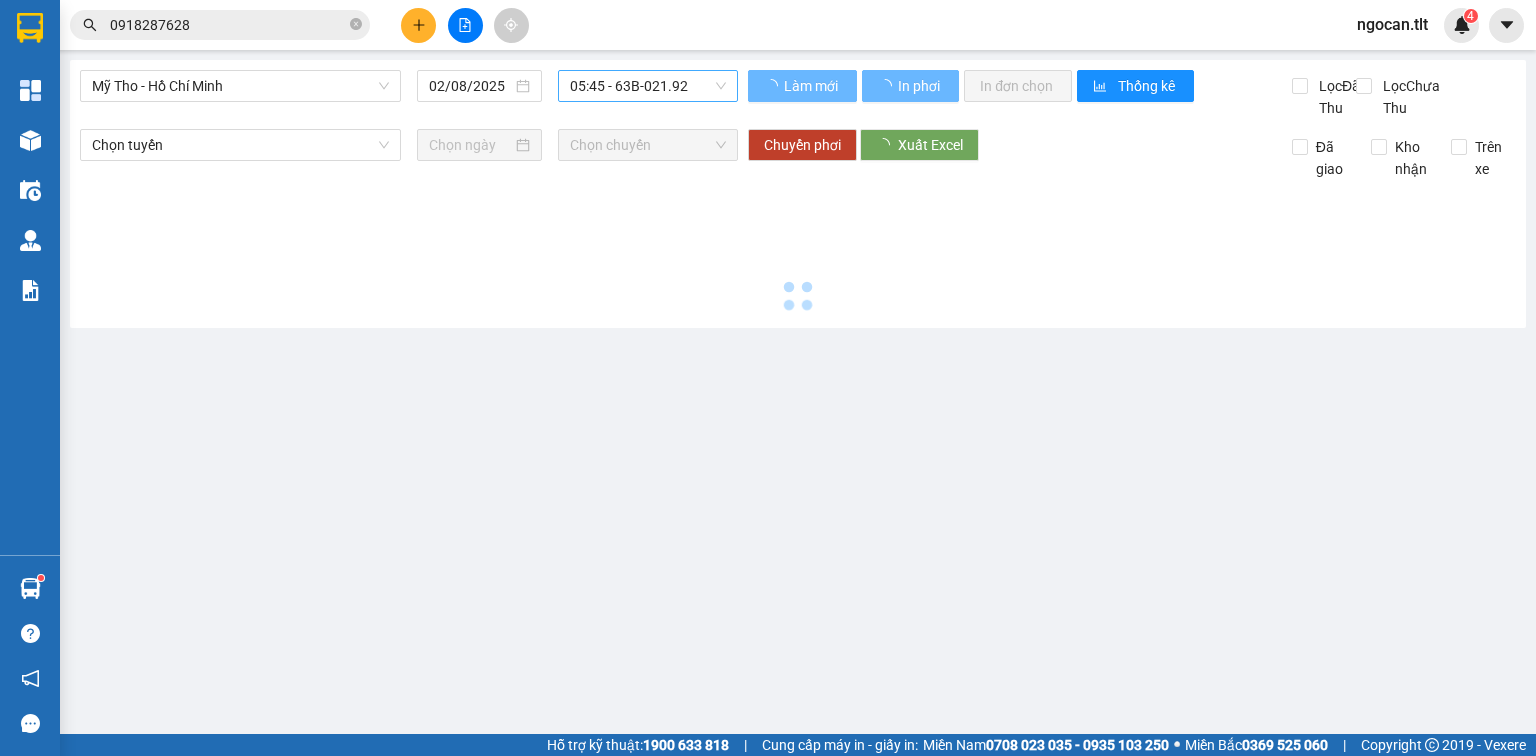 click on "Tân Lập Thành Chợ Gạo  -  [TIME] - [DATE]/[YEAR] Tuyến:  [CITY] - [CITY] Chuyến:   ([TIME] - [DATE]/[YEAR]) Số xe:  63B-021.92   Loại xe:  Ghế ngồi 47 chỗ THACO TỔNG Đơn   8 | SL   10 | CR   20.000 | CC   320.000 | Tổng cước   340.000 Tên hàng SL Người gửi Người nhận Đã Thu Chưa Thu ĐC Giao Ký nhận [FIRST] [FIRST] Đơn   2 | SL   4 | CR   0 | CC   155.000 | Tổng cước   155.000 1T MUST 1 [FIRST] [PHONE] [FIRST] [PHONE] 35.000 3K TNP 3 CTY HFAM [PHONE] [FIRST] 120.000 4 0 155.000 Bến xe Tiền Giang Đơn   4 | SL   4 | CR   20.000 | CC   90.000 | Tổng cước   110.000 1T MUST 1 [FIRST] [PHONE] [FIRST] [PHONE] 30.000 1hnp 1 [FIRST] [PHONE] [FIRST] [PHONE] 20.000 1K X TRẮNG 1 1 4" at bounding box center (798, 194) 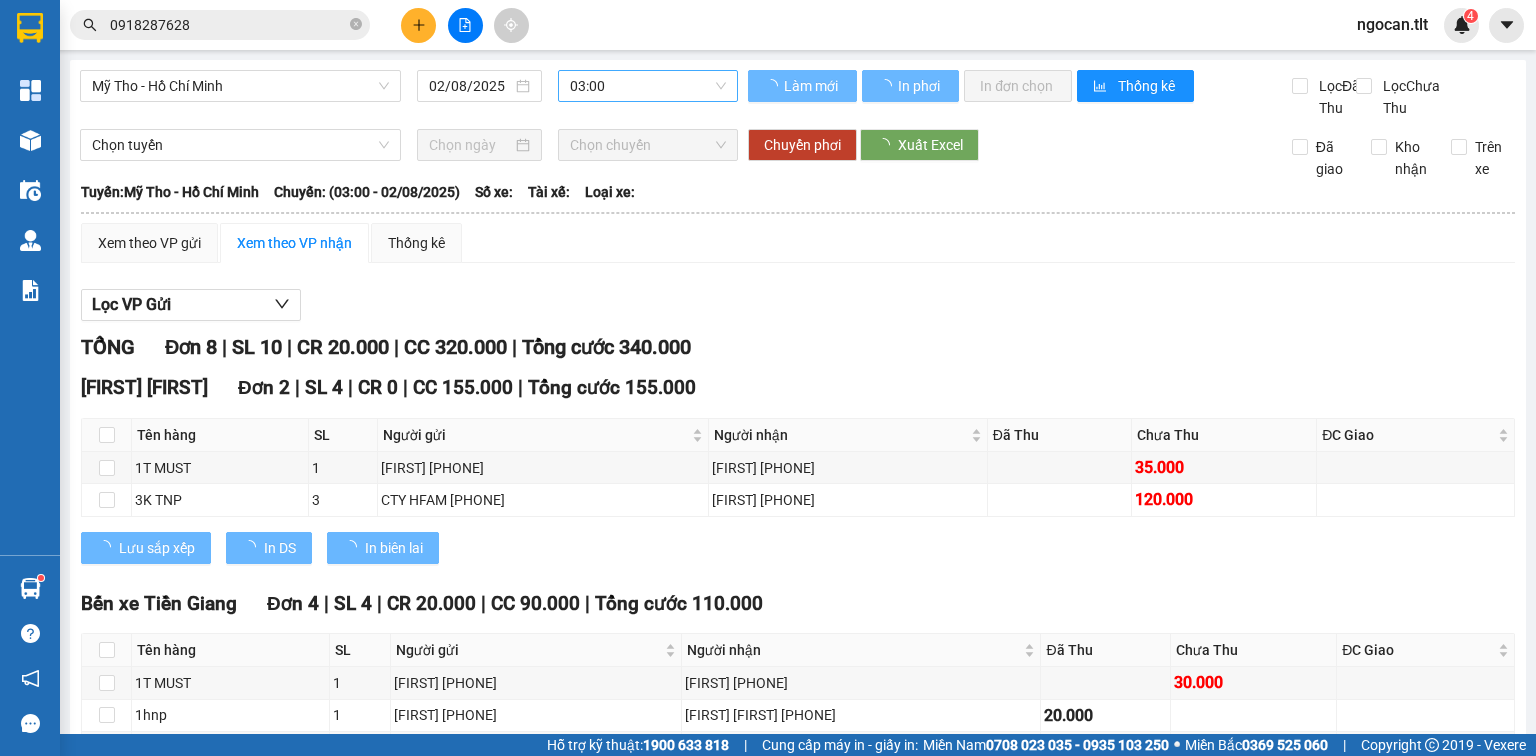click on "03:00" at bounding box center [648, 86] 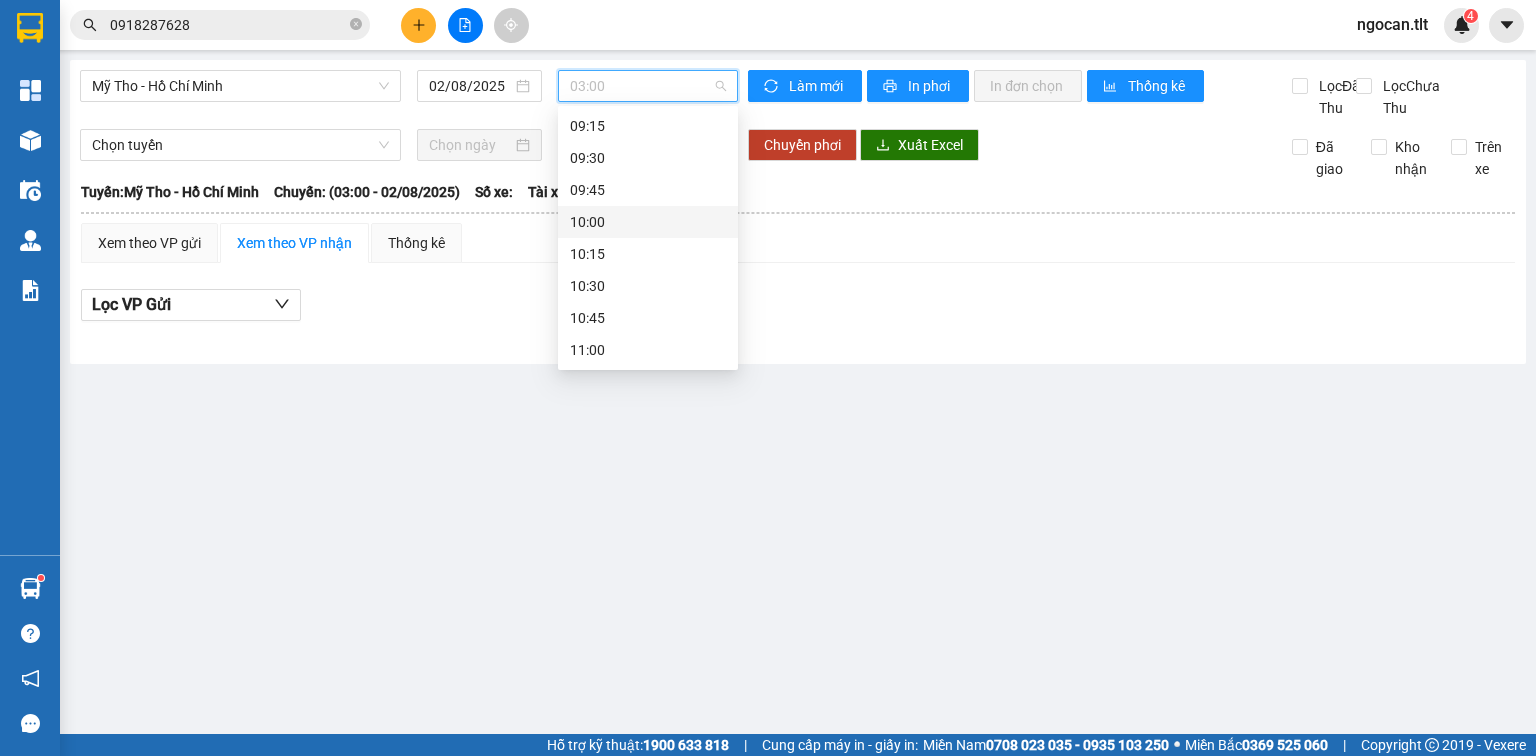 scroll, scrollTop: 933, scrollLeft: 0, axis: vertical 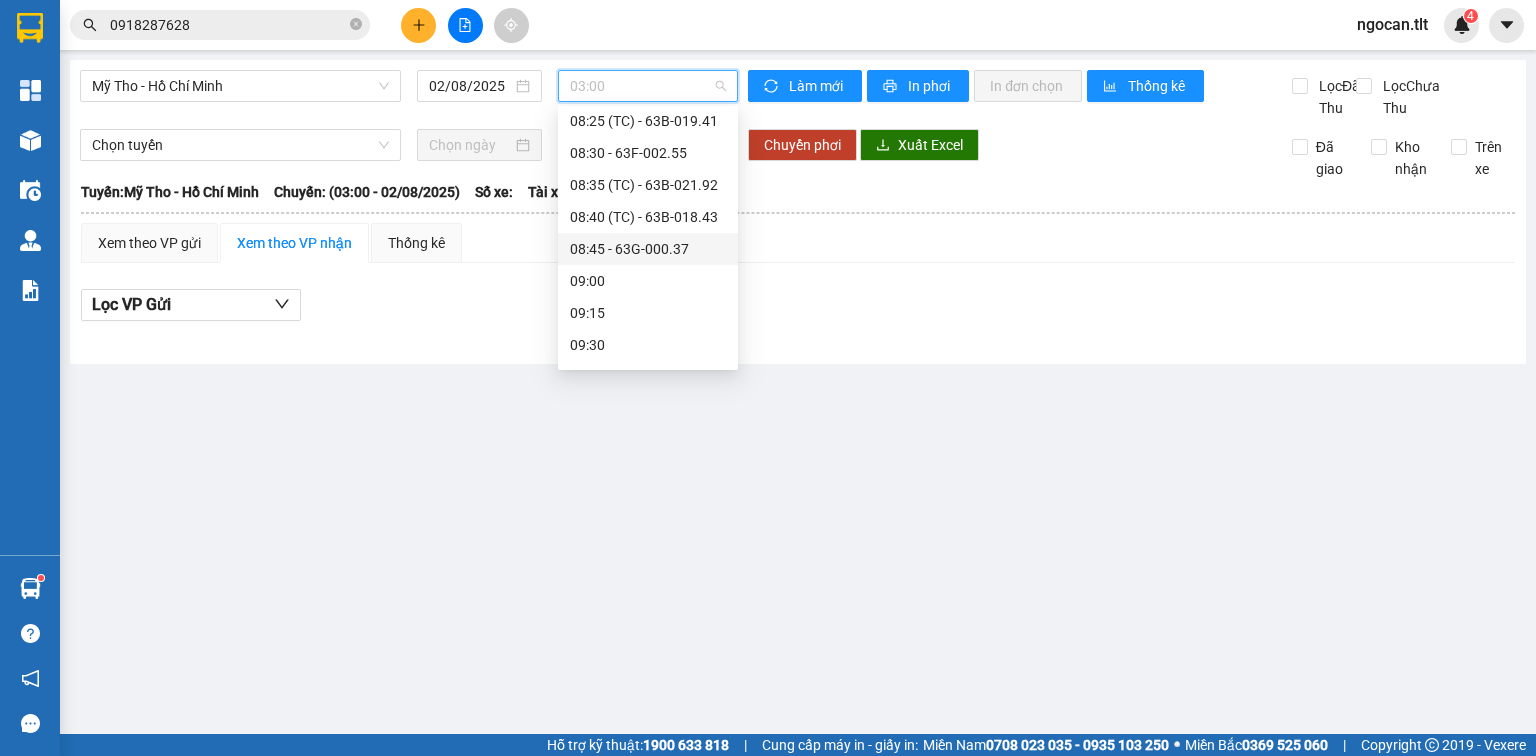 click on "[TIME]     - 63G-000.37" at bounding box center (648, 249) 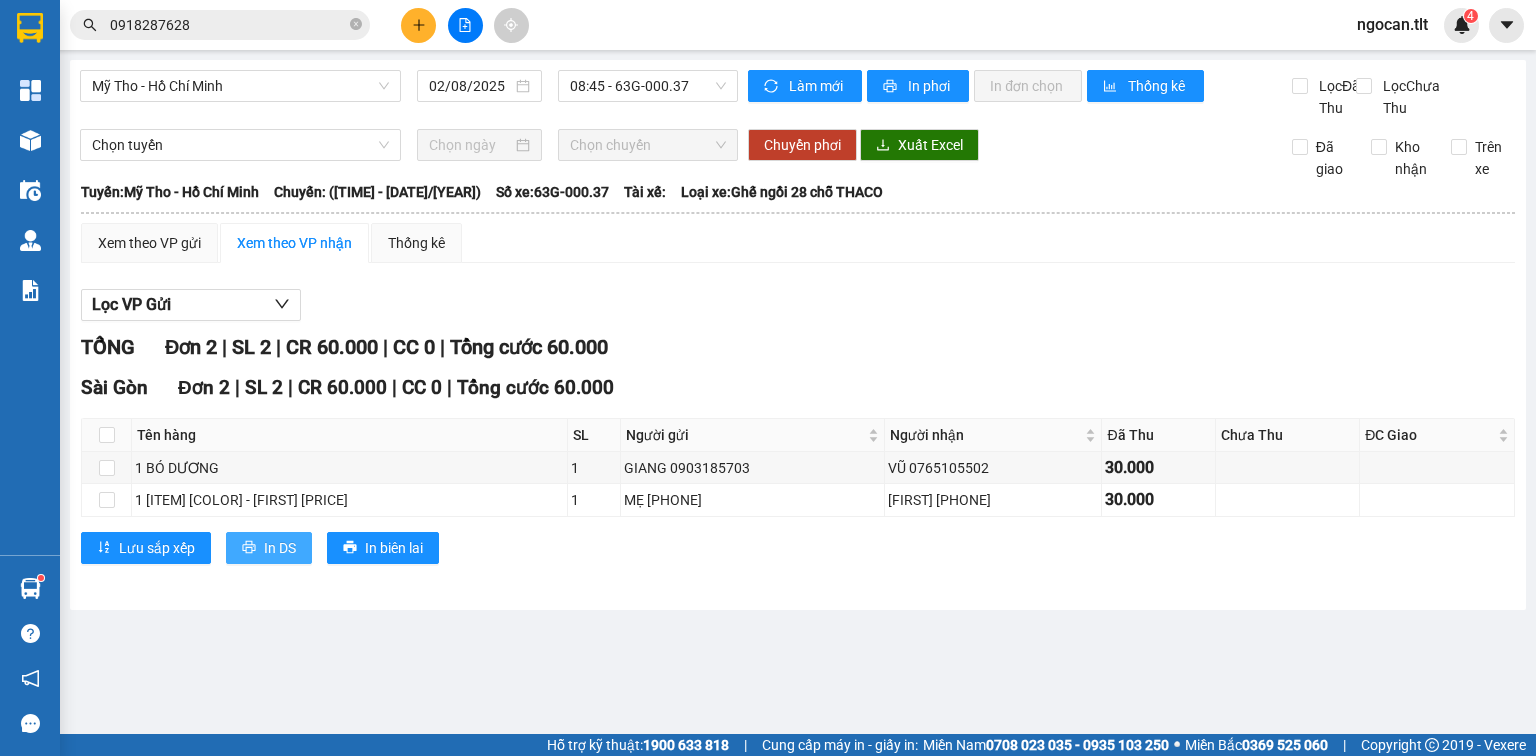 click on "In DS" at bounding box center [280, 548] 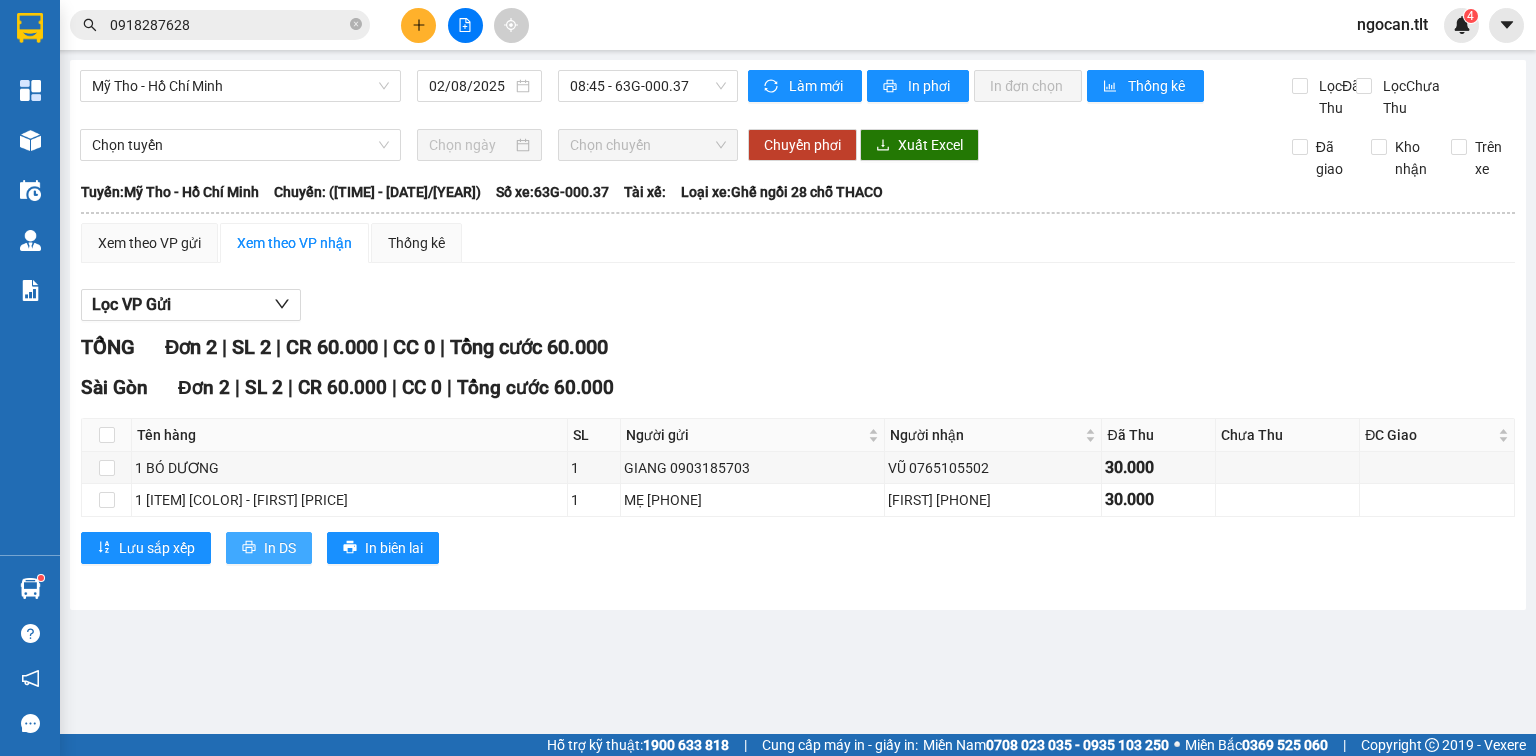 scroll, scrollTop: 0, scrollLeft: 0, axis: both 